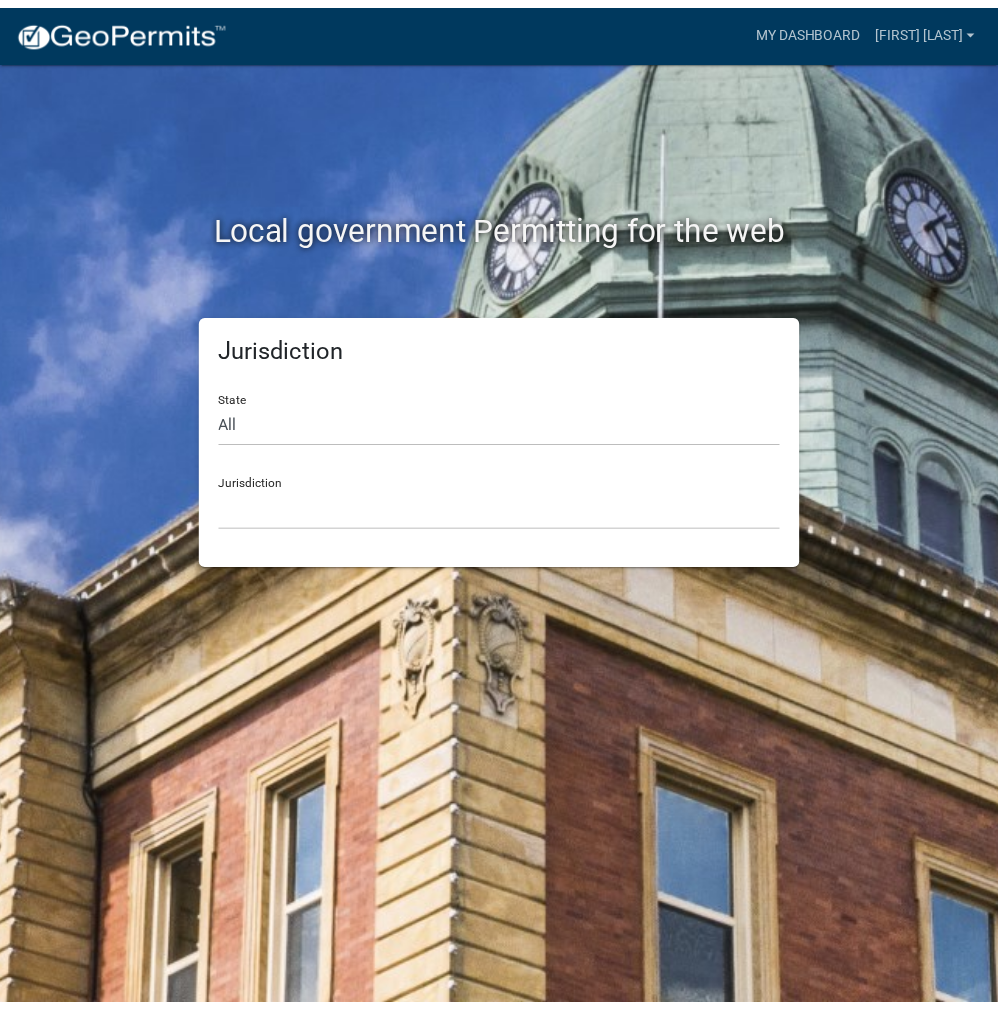 scroll, scrollTop: 0, scrollLeft: 0, axis: both 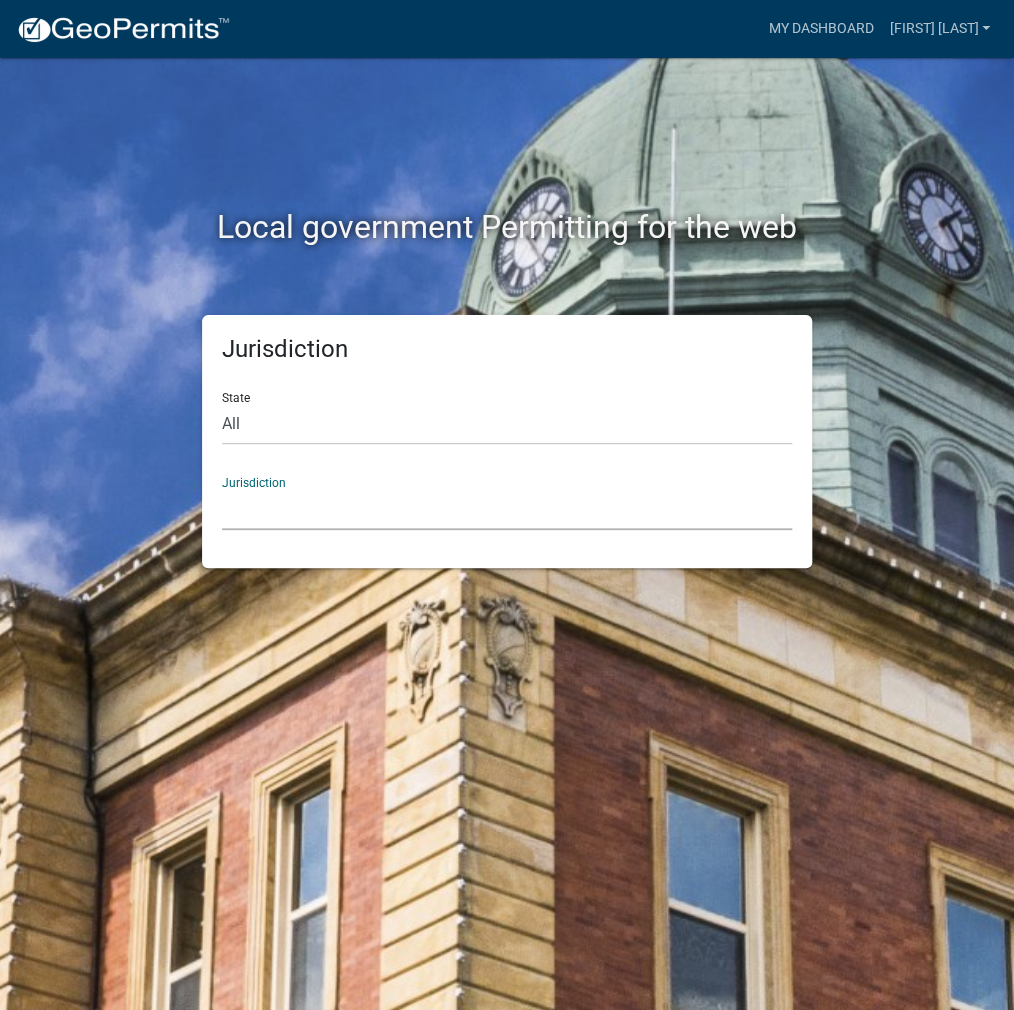 click on "Custer County, Colorado   City of Bainbridge, Georgia   Cook County, Georgia   Crawford County, Georgia   Gilmer County, Georgia   Haralson County, Georgia   Jasper County, Georgia   Madison County, Georgia   Putnam County, Georgia   Talbot County, Georgia   Troup County, Georgia   City of Charlestown, Indiana   City of Jeffersonville, Indiana   City of Logansport, Indiana   Decatur County, Indiana   Grant County, Indiana   Howard County, Indiana   Huntington County, Indiana   Jasper County, Indiana   Kosciusko County, Indiana   La Porte County, Indiana   Miami County, Indiana   Montgomery County, Indiana   Morgan County, Indiana   Newton County, Indiana   Porter County, Indiana   River Ridge Development Authority, Indiana   Tippecanoe County, Indiana   Vigo County, Indiana   Wells County, Indiana   Whitley County, Indiana   Boone County, Iowa   Butler County, Iowa   Cerro Gordo County, Iowa   City of Harlan, Iowa   City of Indianola, Iowa   City of Newton, Iowa   Clayton County, Iowa   Grundy County, Iowa" 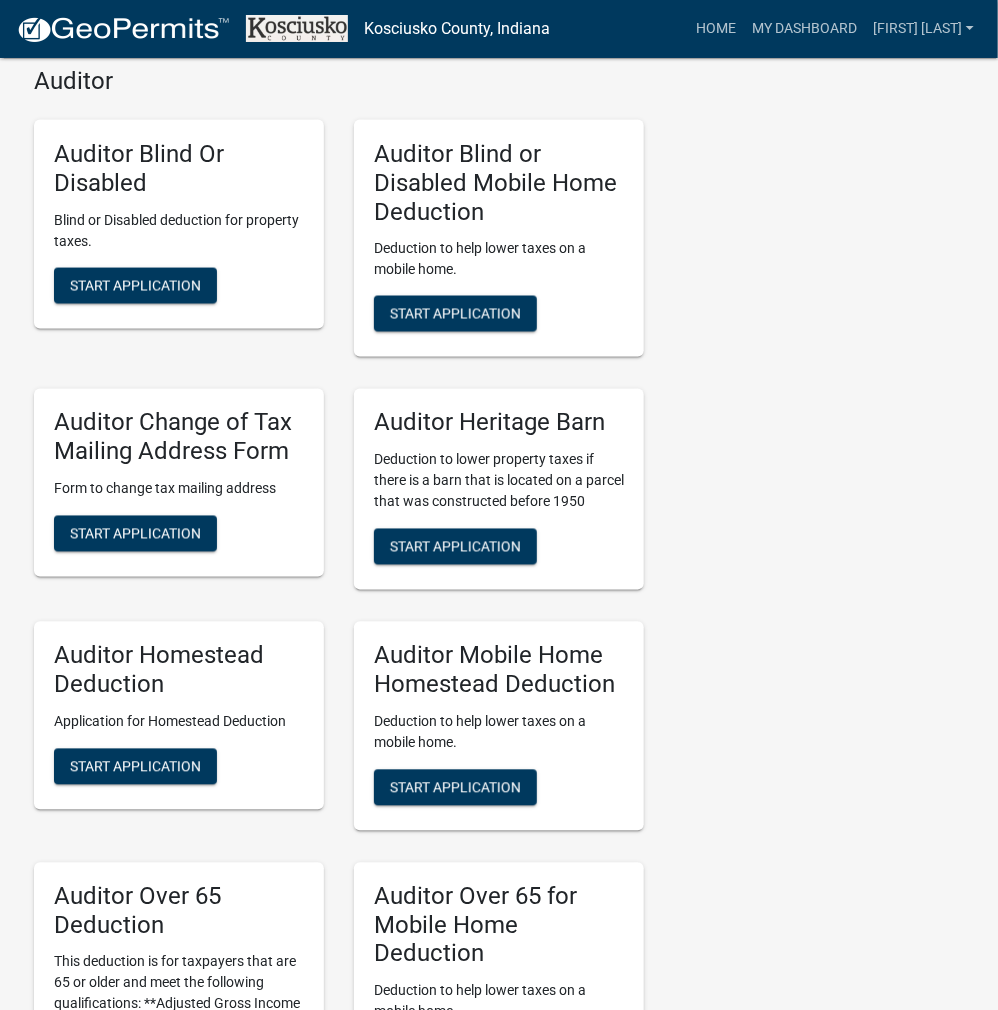 scroll, scrollTop: 1000, scrollLeft: 0, axis: vertical 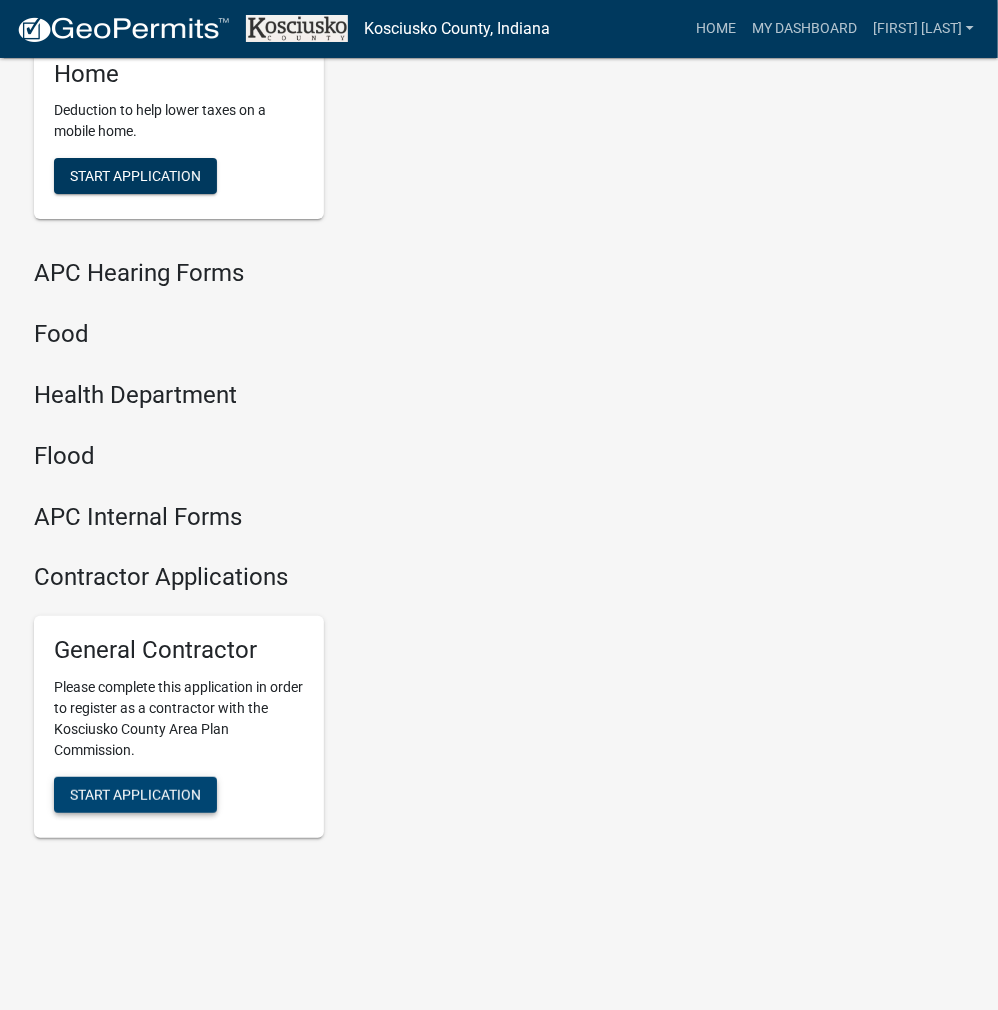 click on "Start Application" 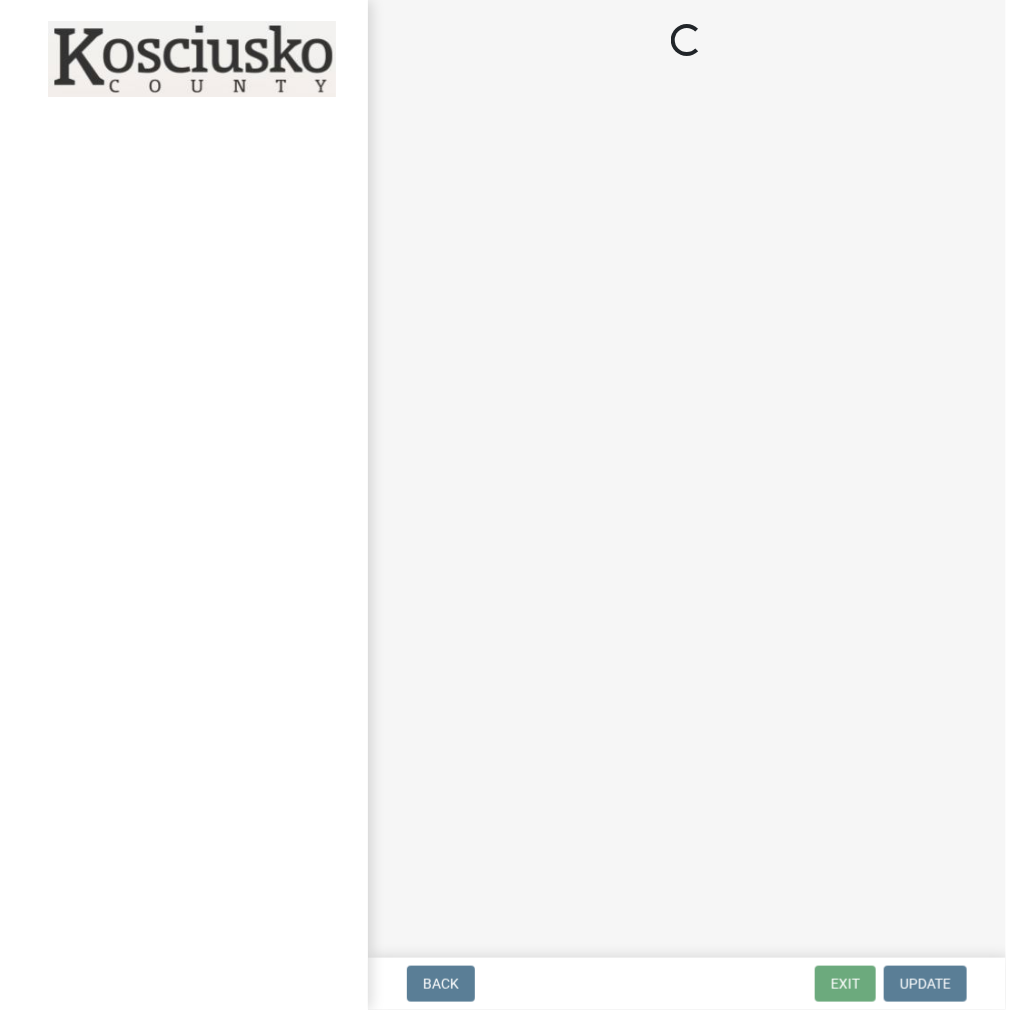 scroll, scrollTop: 0, scrollLeft: 0, axis: both 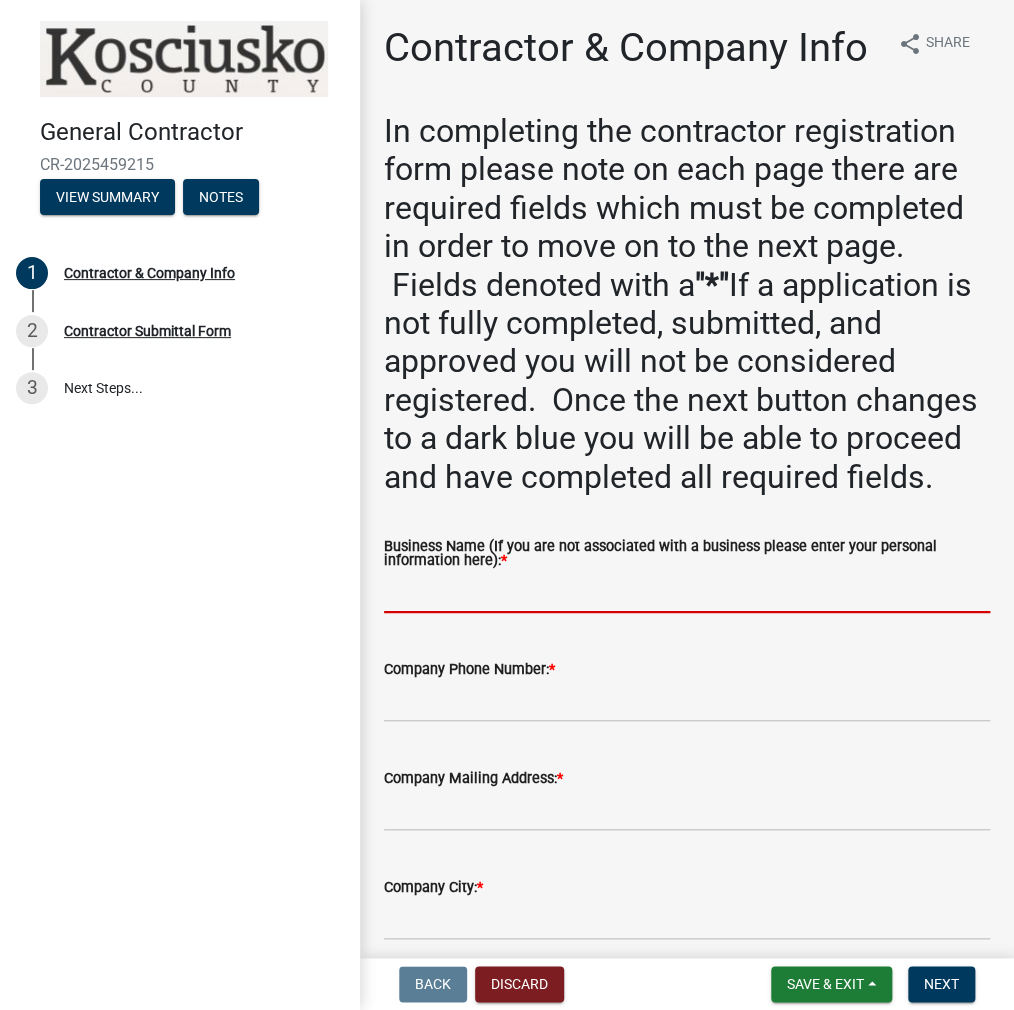 click on "Business Name (If you are not associated with a business please enter your personal information here):  *" at bounding box center (687, 592) 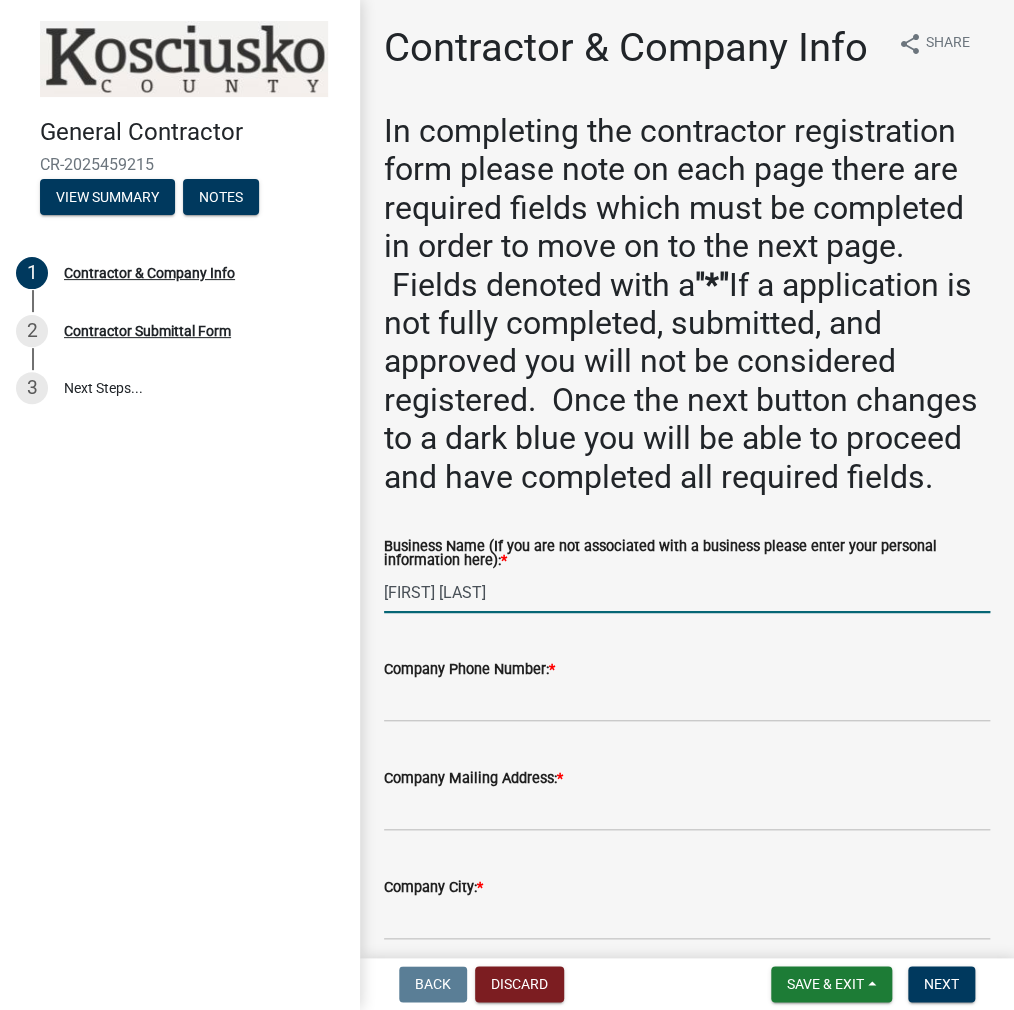 click on "[FIRST] [LAST]" at bounding box center [687, 592] 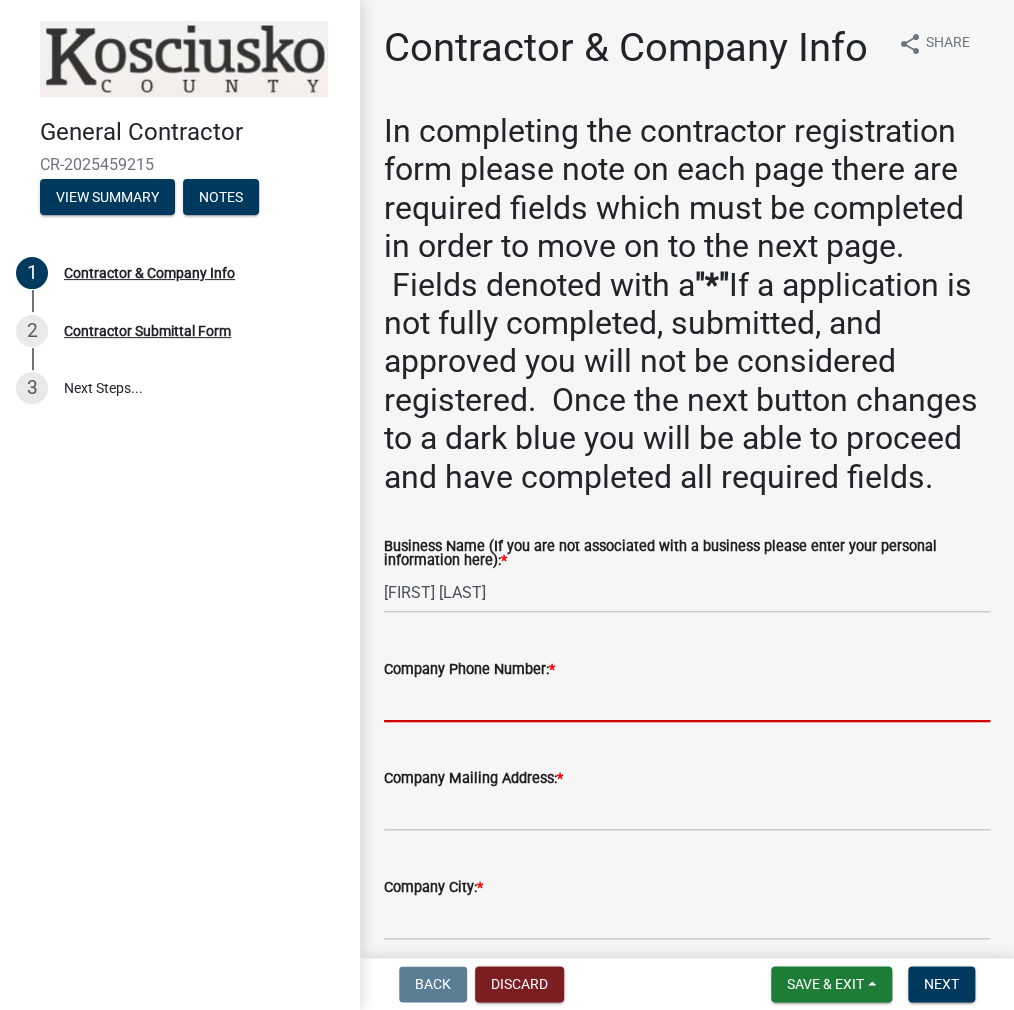 click on "Company Phone Number:  *" at bounding box center [687, 701] 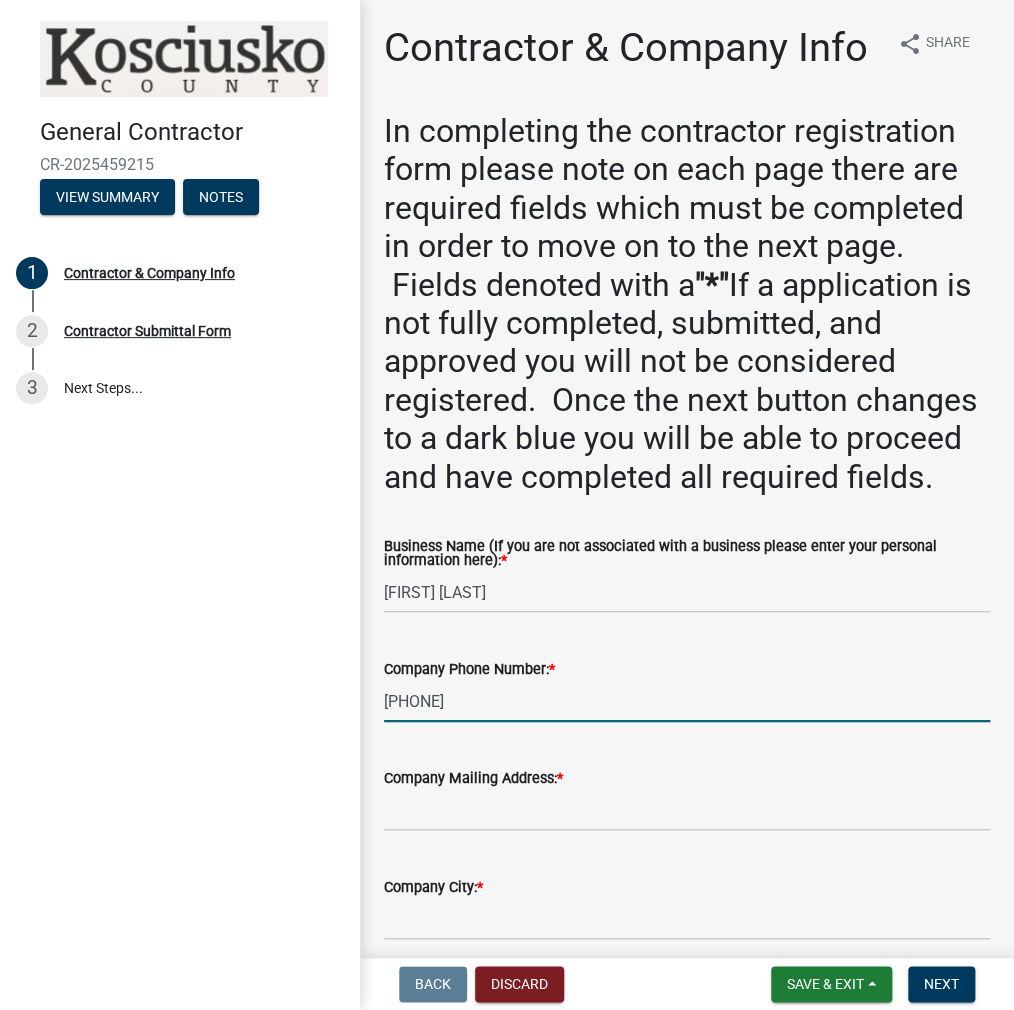 type on "[PHONE]" 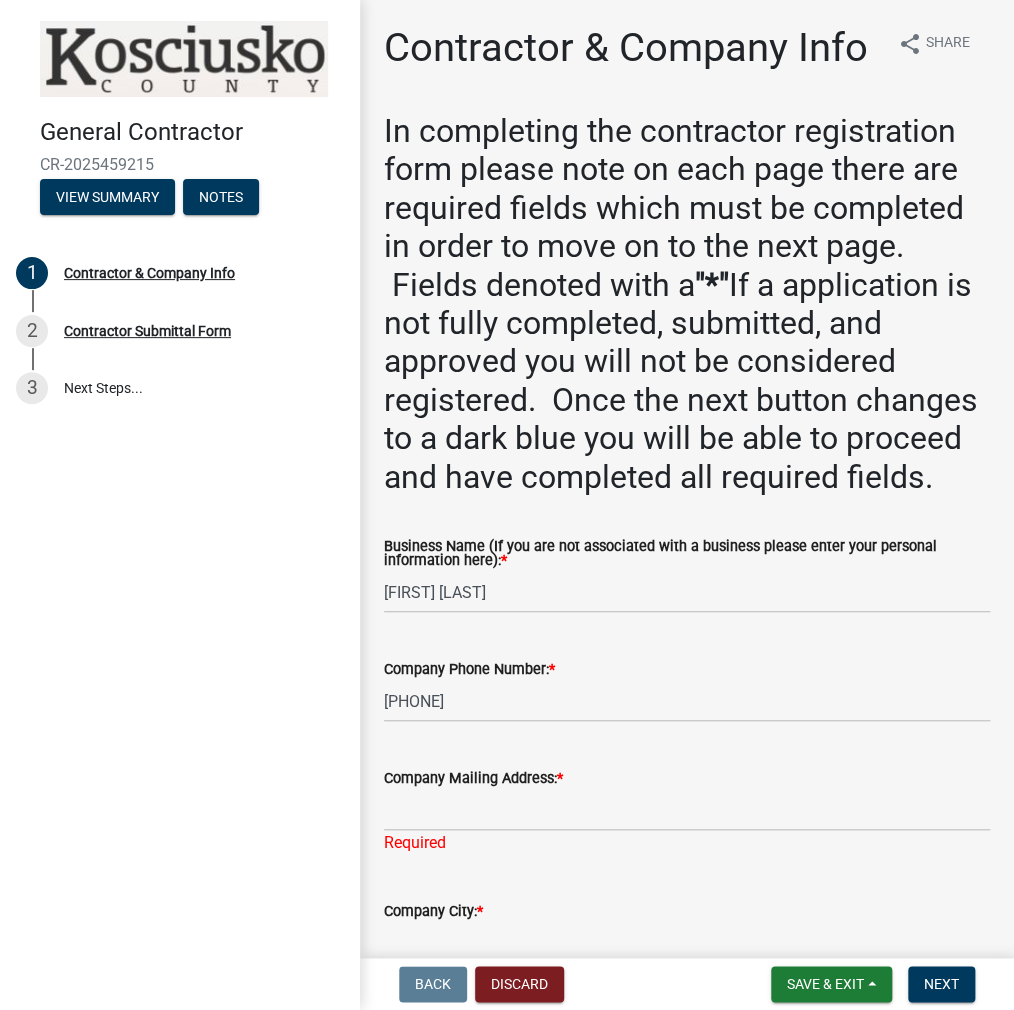 scroll, scrollTop: 555, scrollLeft: 0, axis: vertical 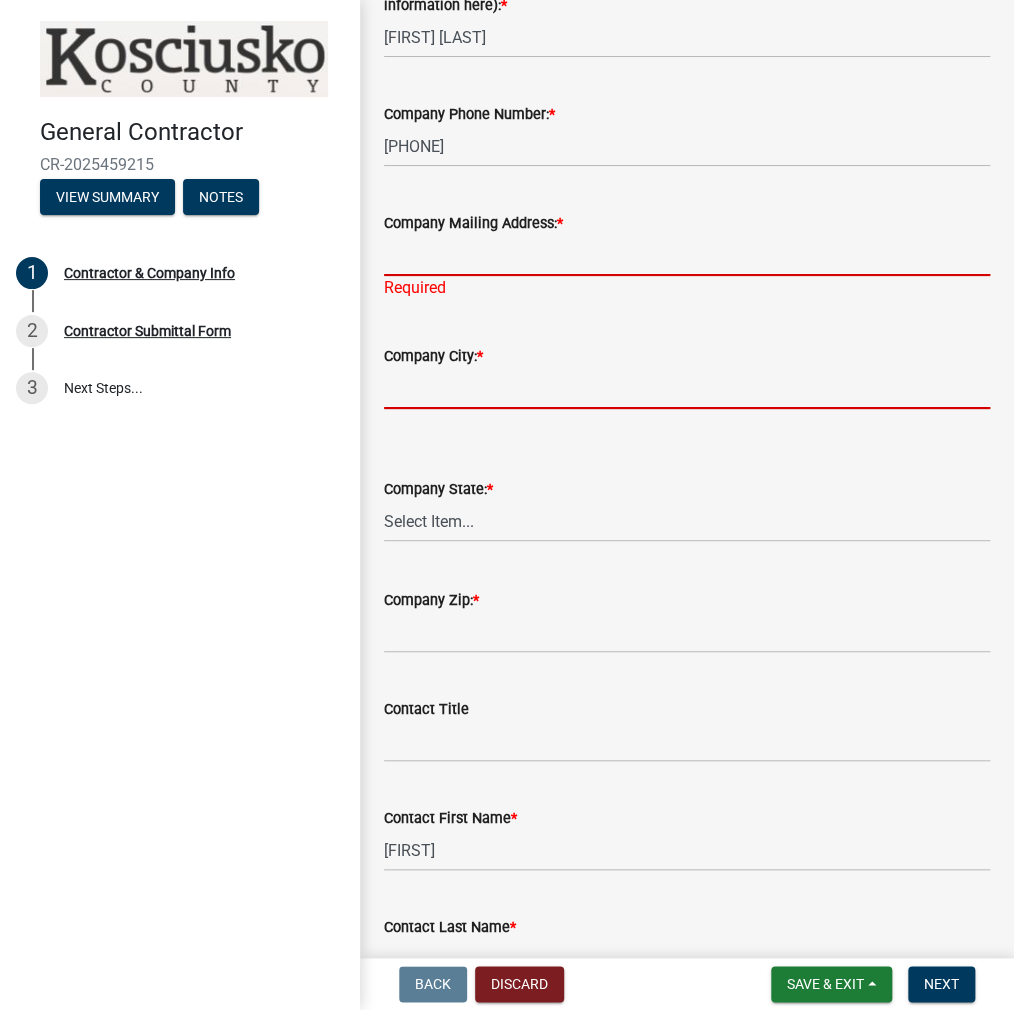 drag, startPoint x: 404, startPoint y: 338, endPoint x: 527, endPoint y: 325, distance: 123.68508 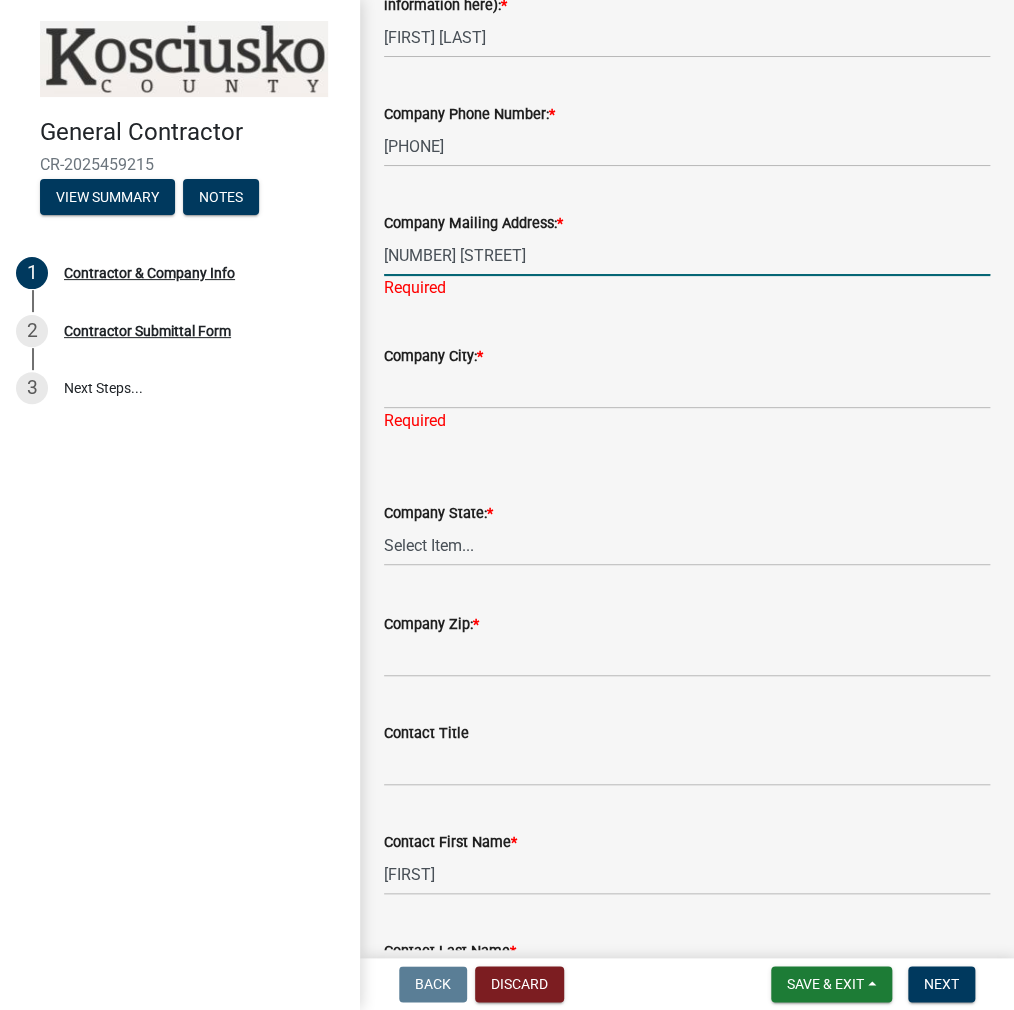 type on "[NUMBER] [STREET]" 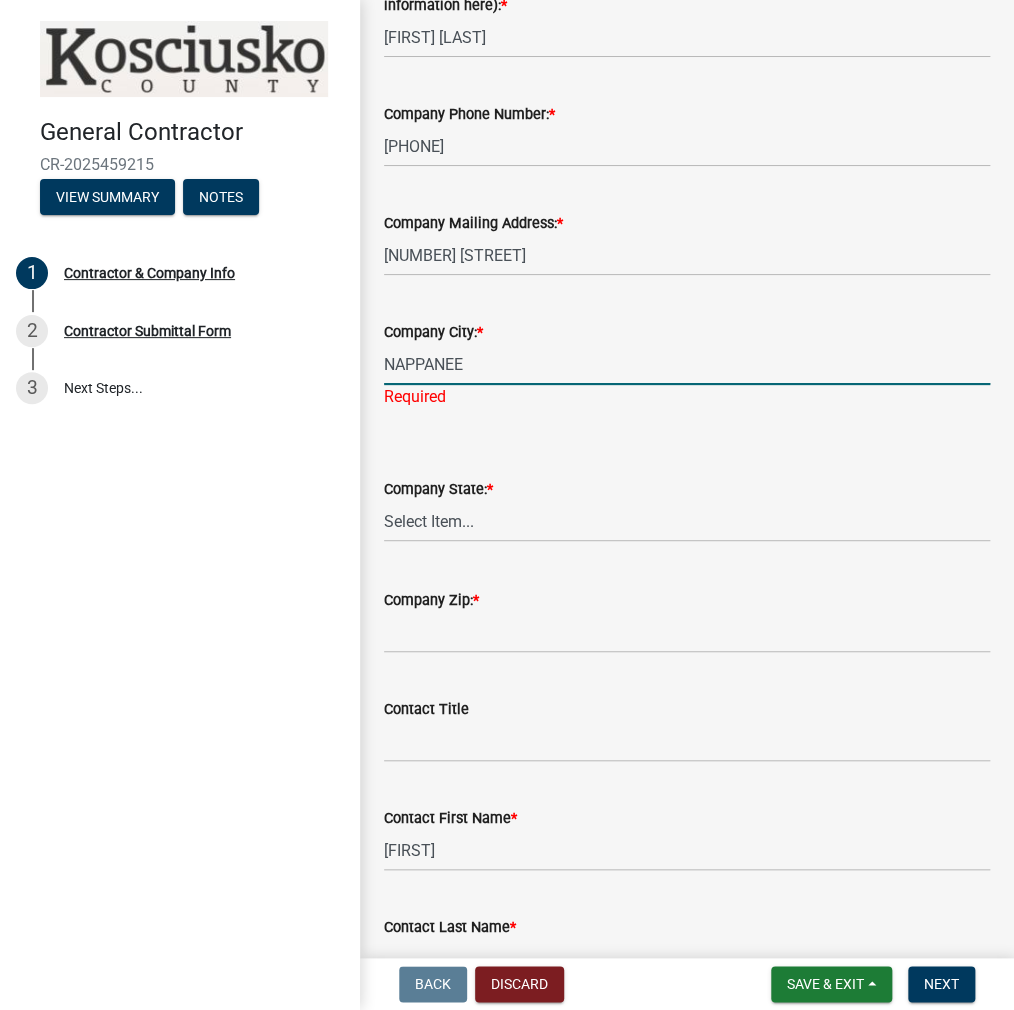 type on "NAPPANEE" 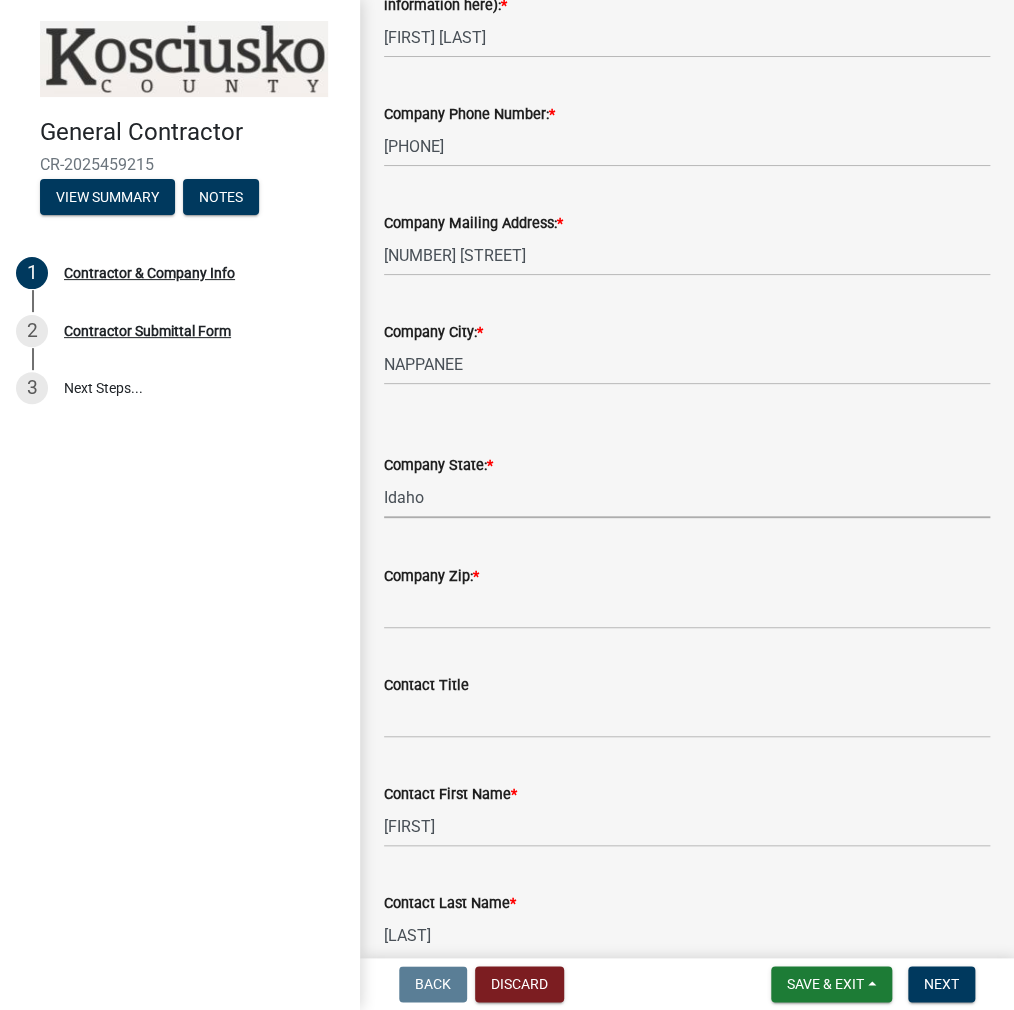 select on "IN" 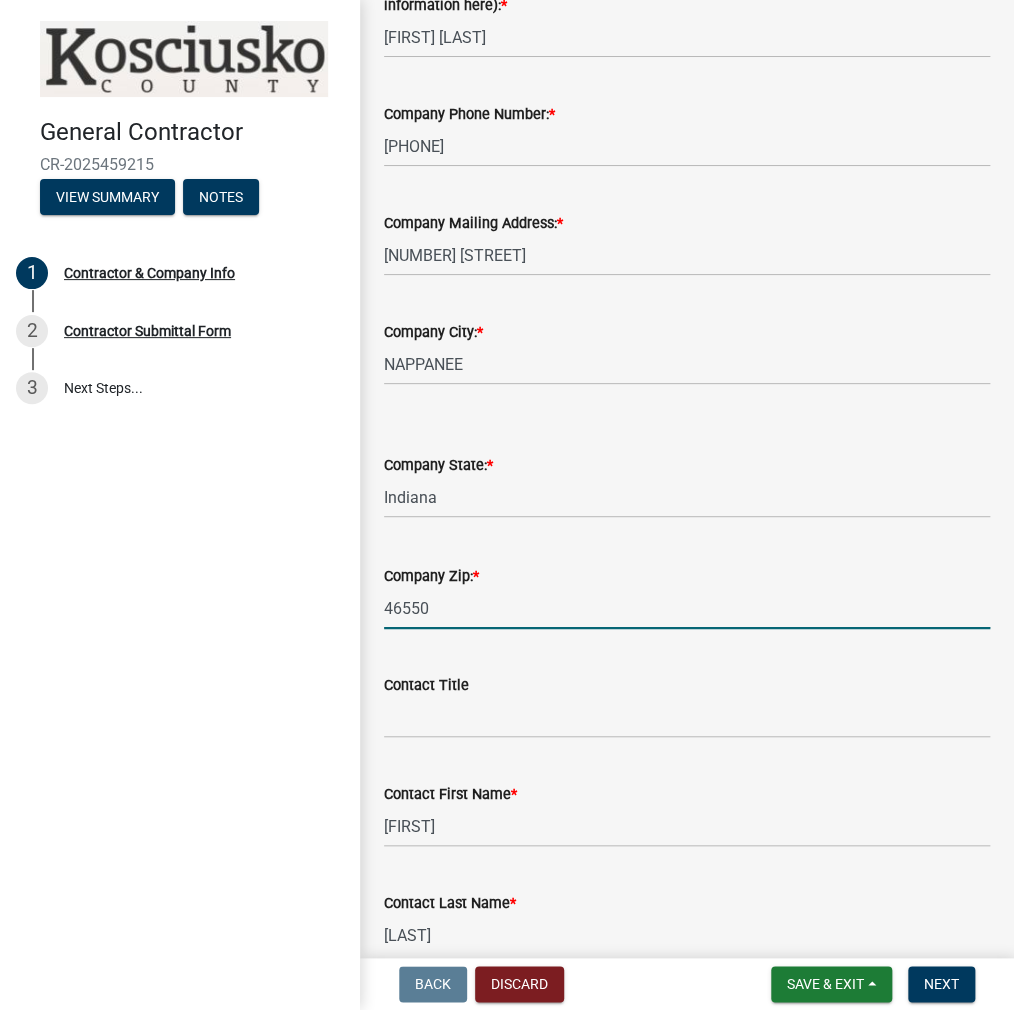 type on "46550" 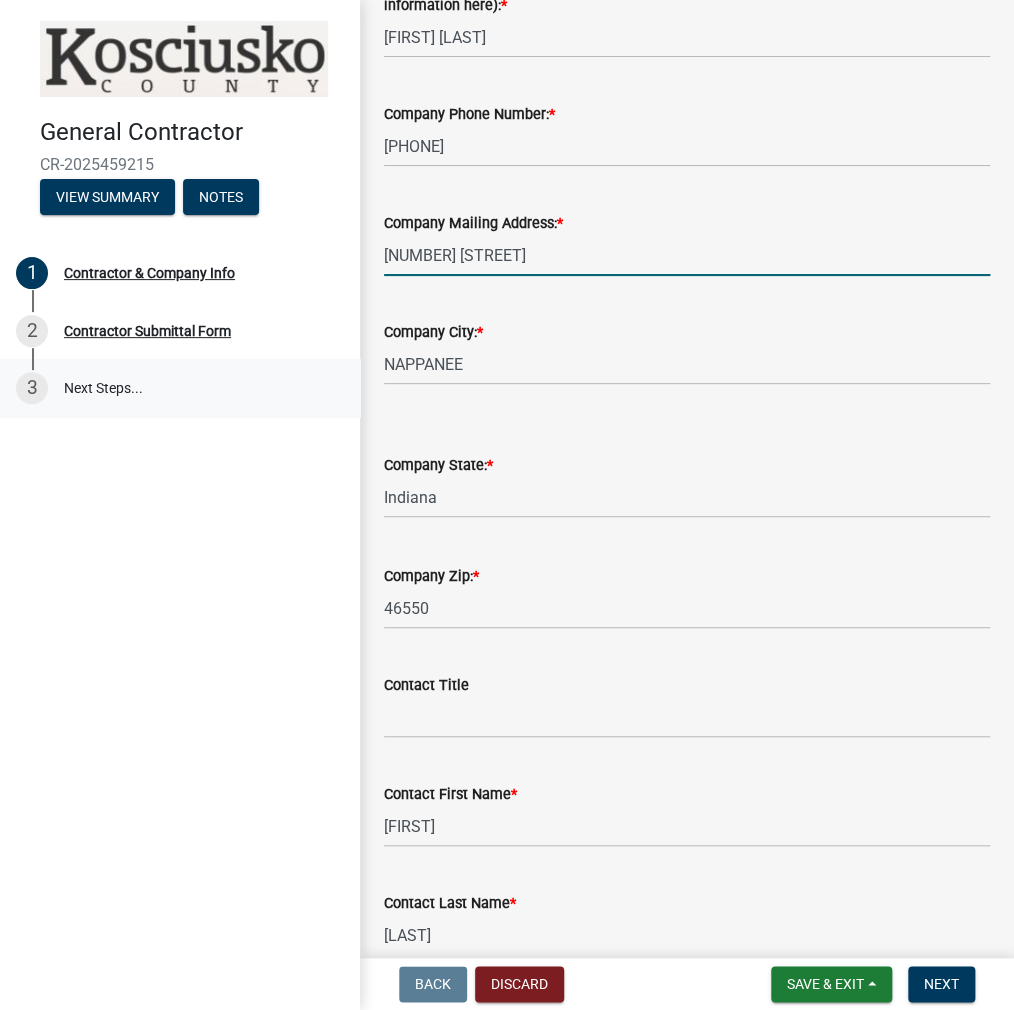 drag, startPoint x: 577, startPoint y: 347, endPoint x: 336, endPoint y: 361, distance: 241.4063 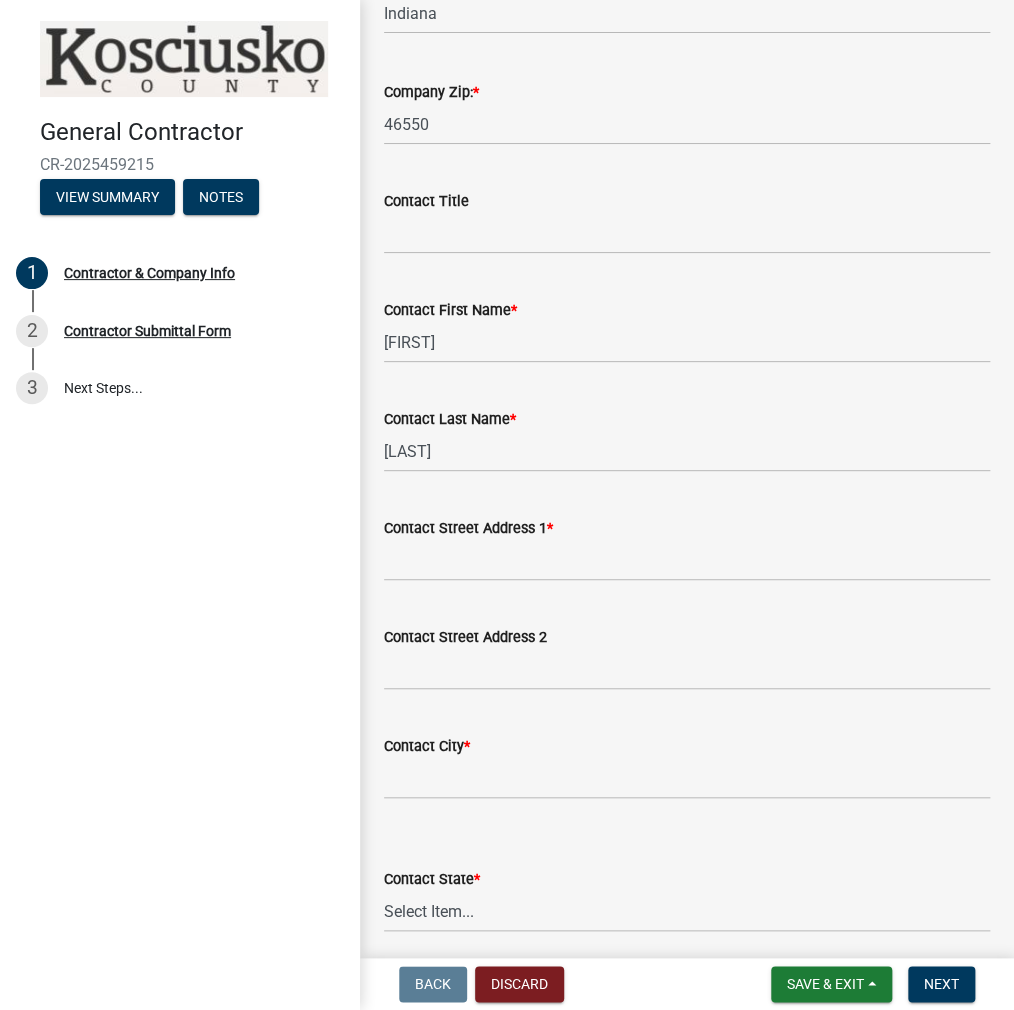 scroll, scrollTop: 1155, scrollLeft: 0, axis: vertical 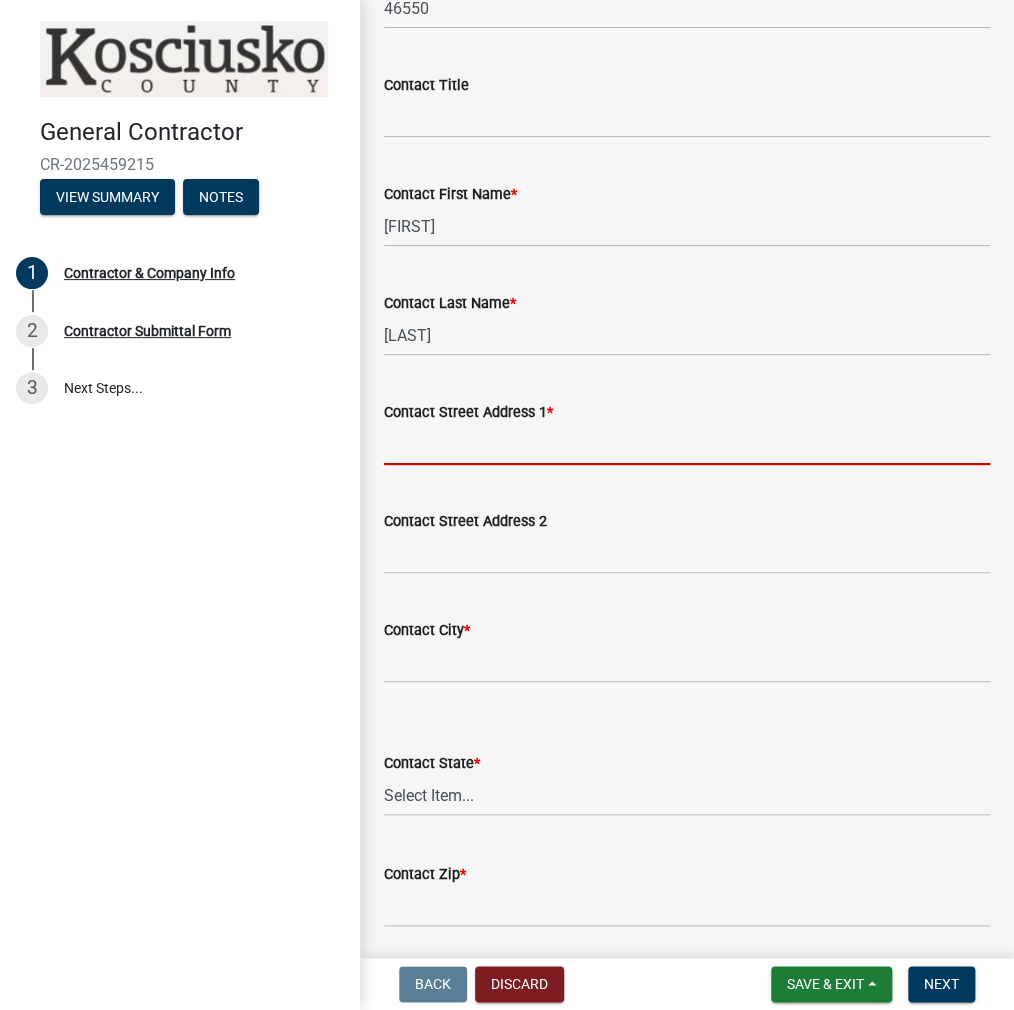 click on "Contact Street Address 1  *" at bounding box center (687, 444) 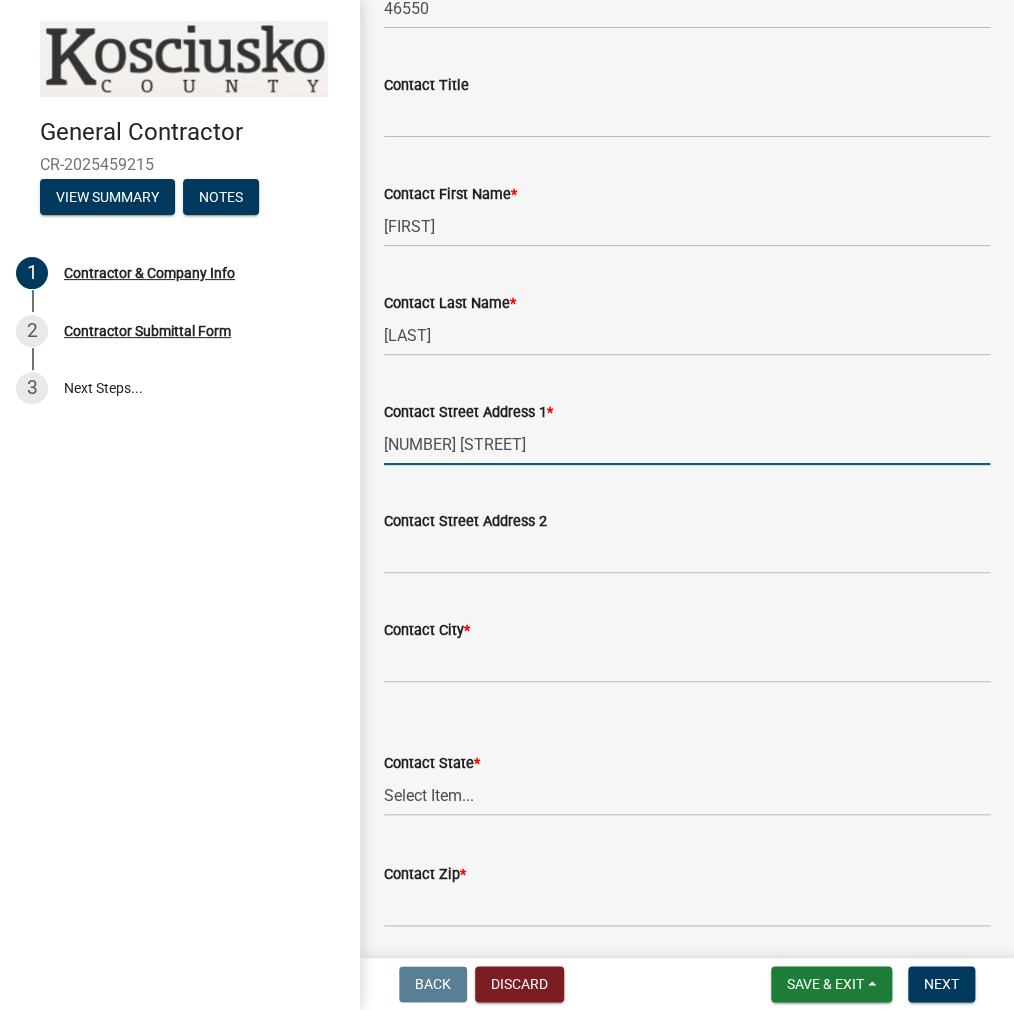 scroll, scrollTop: 1455, scrollLeft: 0, axis: vertical 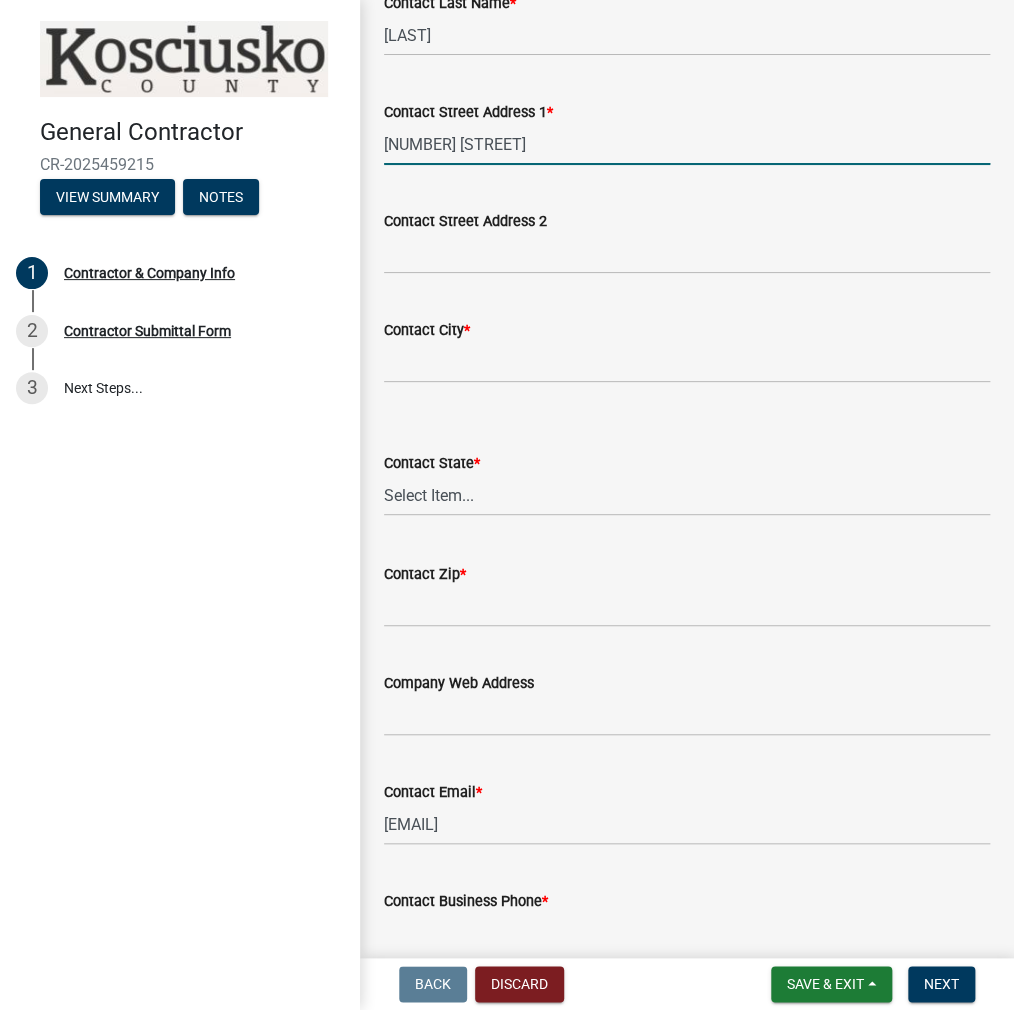 type on "[NUMBER] [STREET]" 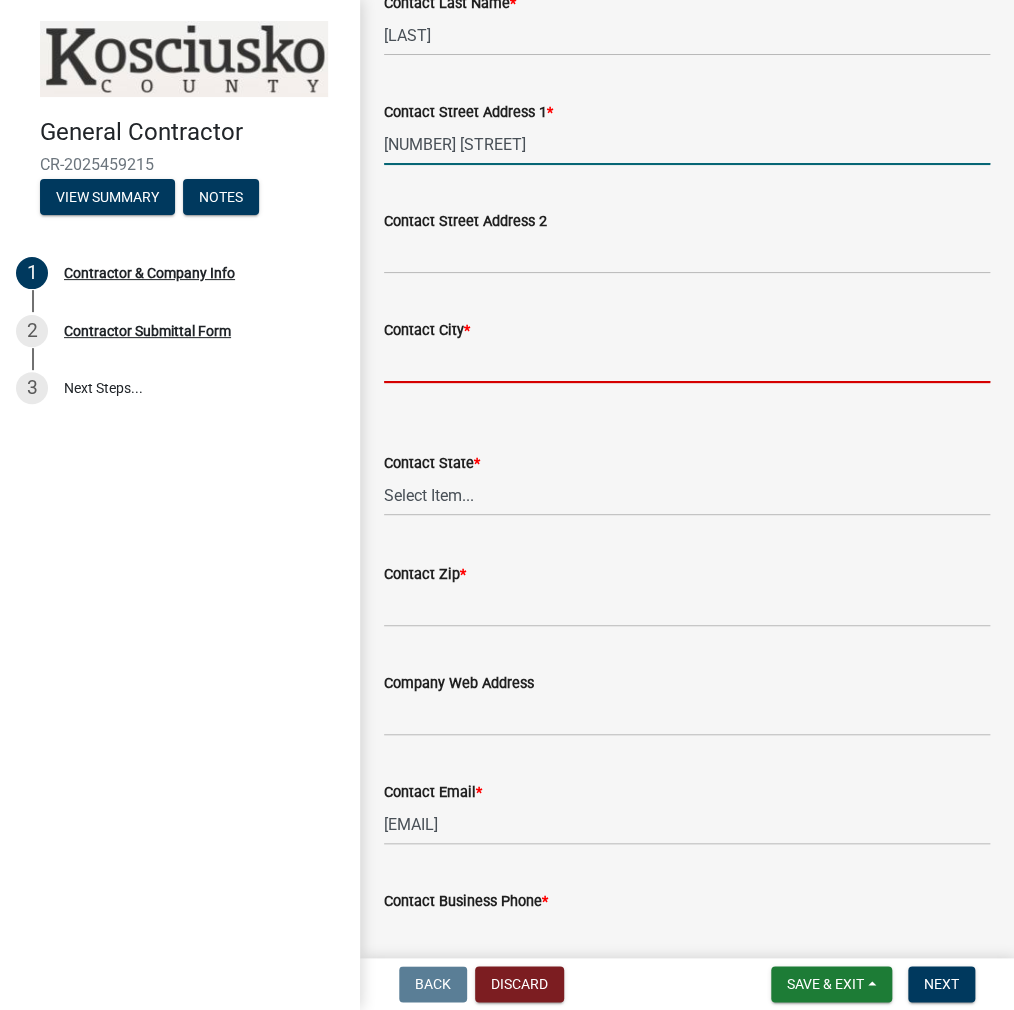 click on "Contact City  *" at bounding box center (687, 362) 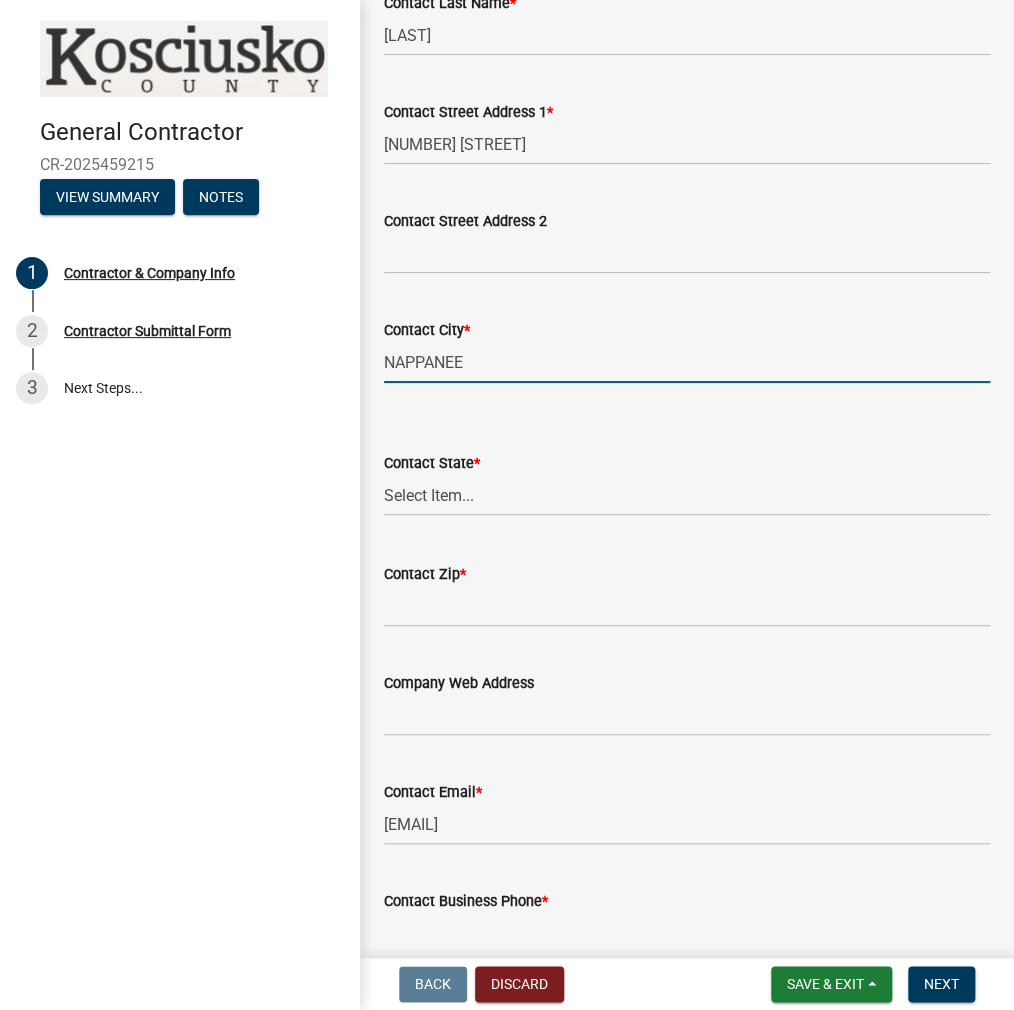 type on "NAPPANEE" 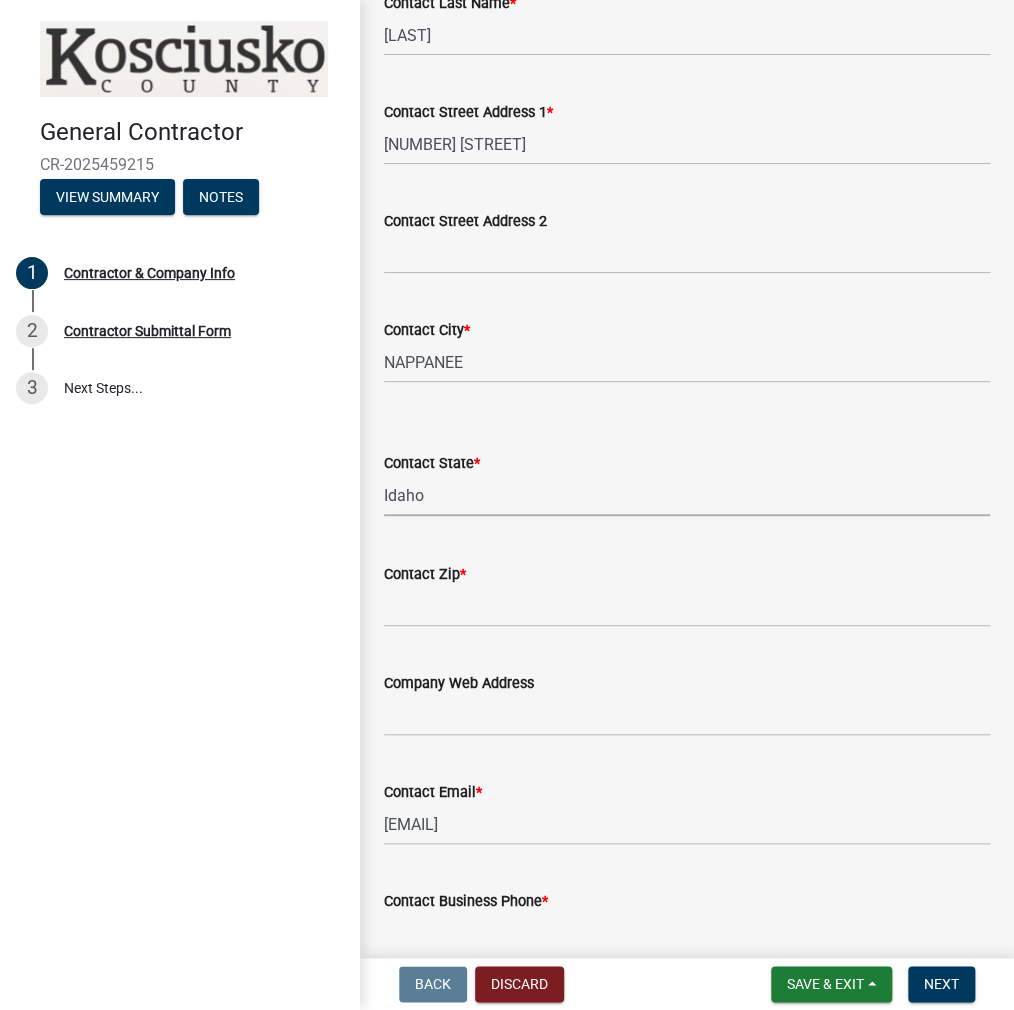 select on "IN" 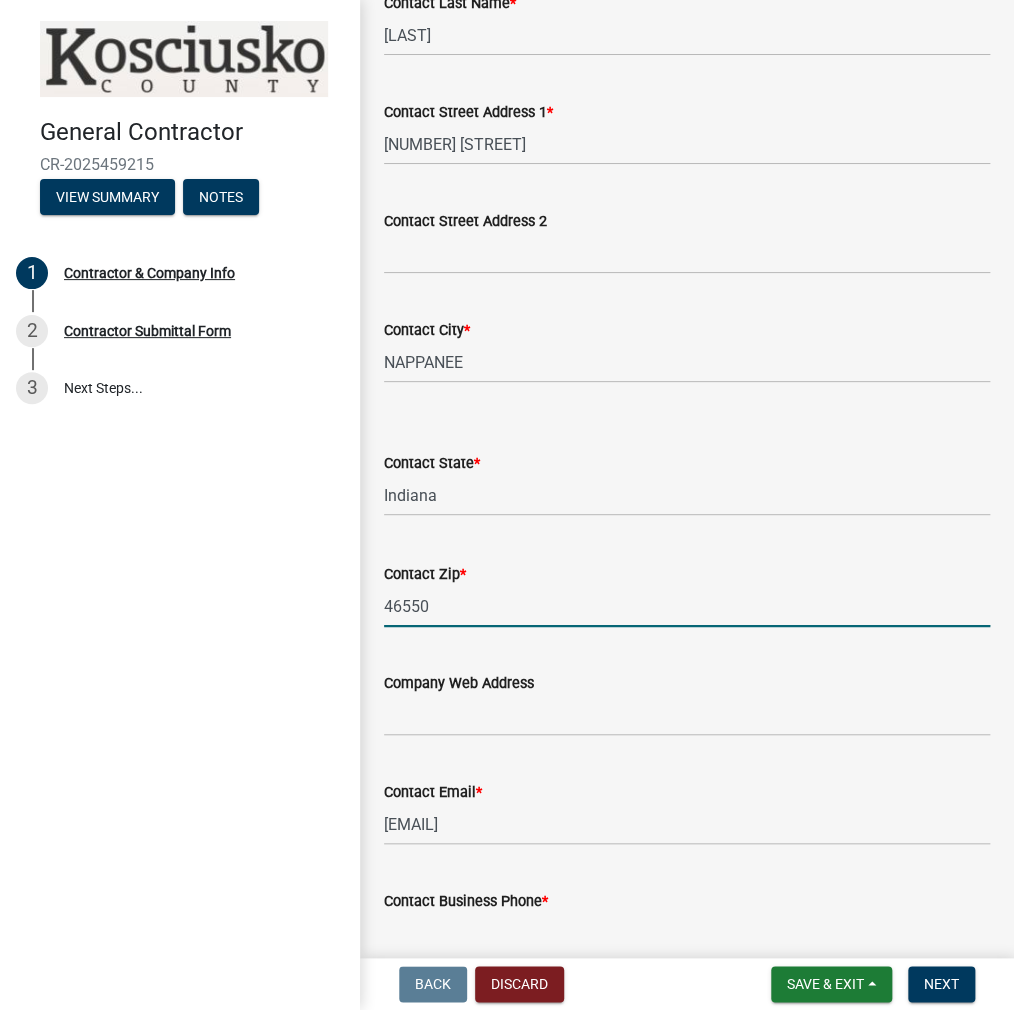 type on "46550" 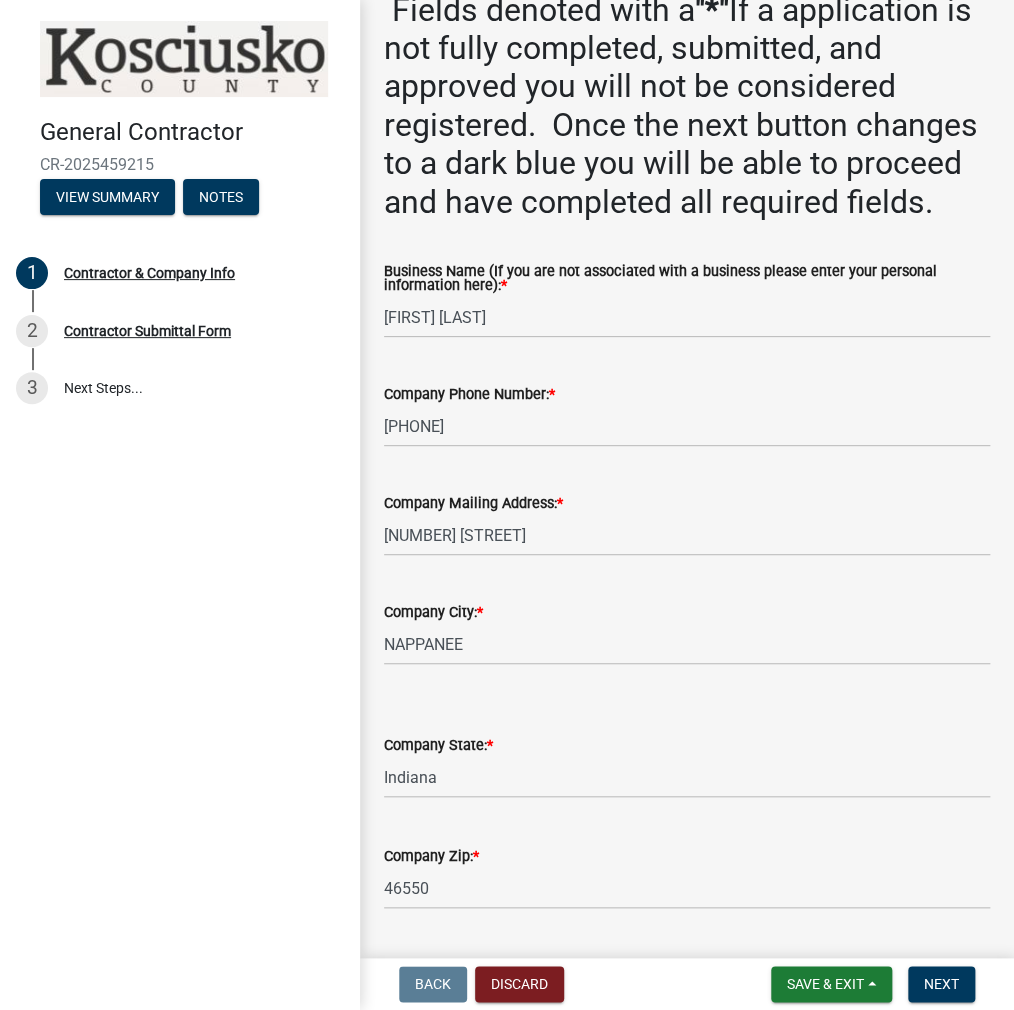 scroll, scrollTop: 257, scrollLeft: 0, axis: vertical 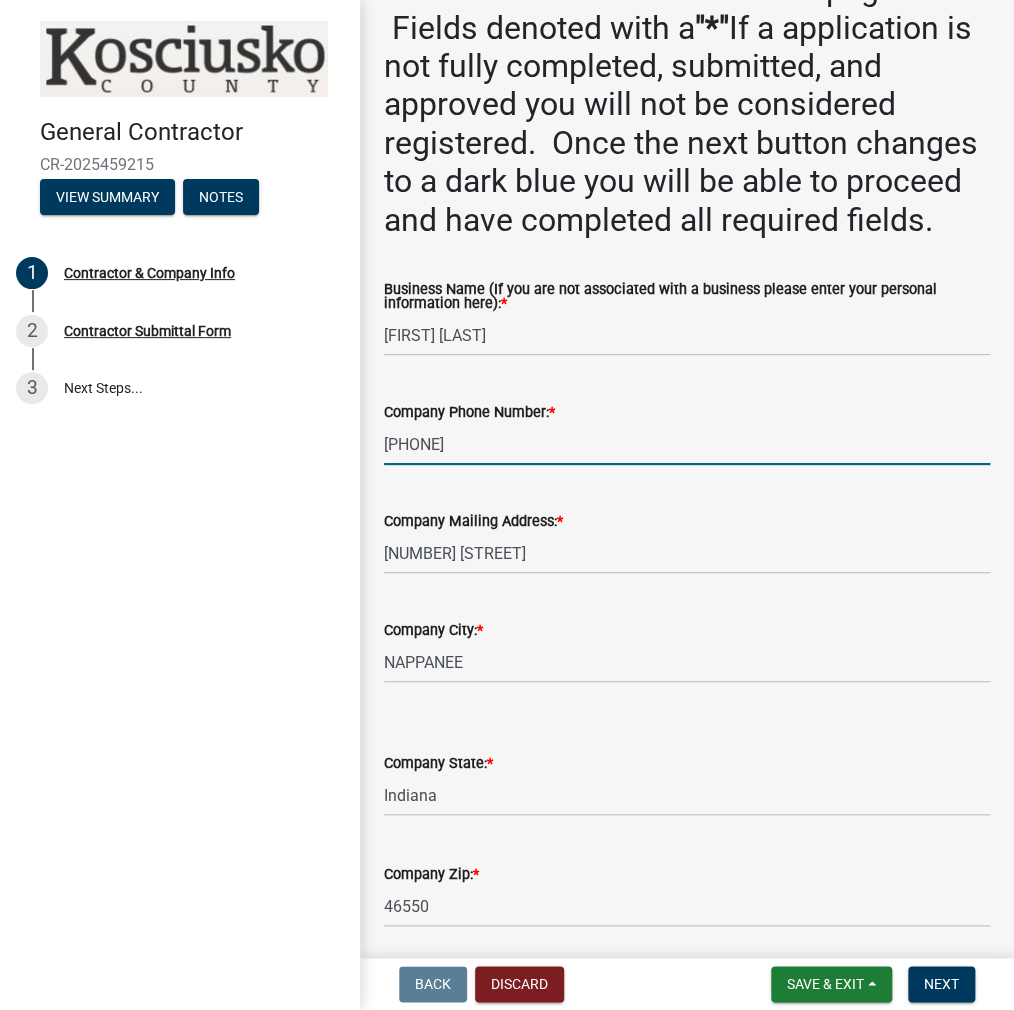 drag, startPoint x: 424, startPoint y: 534, endPoint x: 373, endPoint y: 527, distance: 51.47815 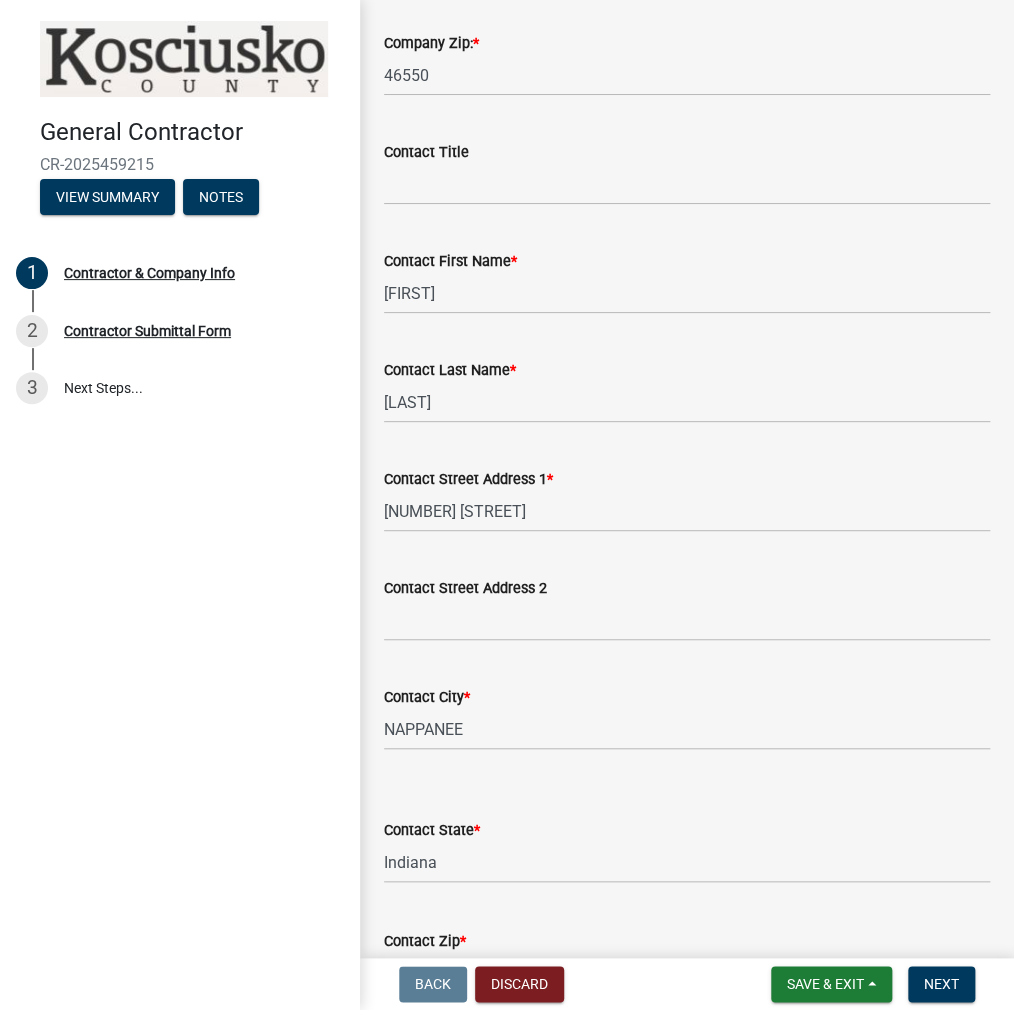 scroll, scrollTop: 1857, scrollLeft: 0, axis: vertical 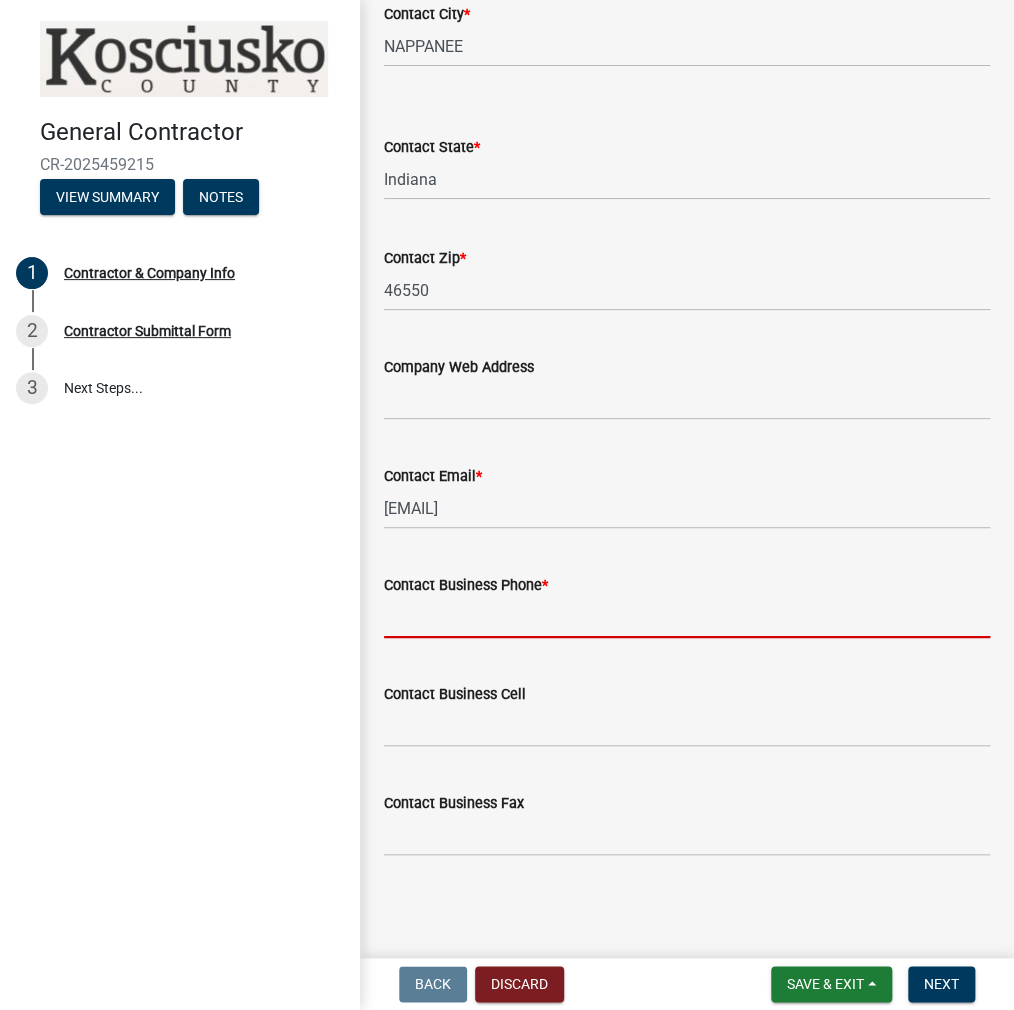 click on "Contact Business Phone  *" at bounding box center [687, 617] 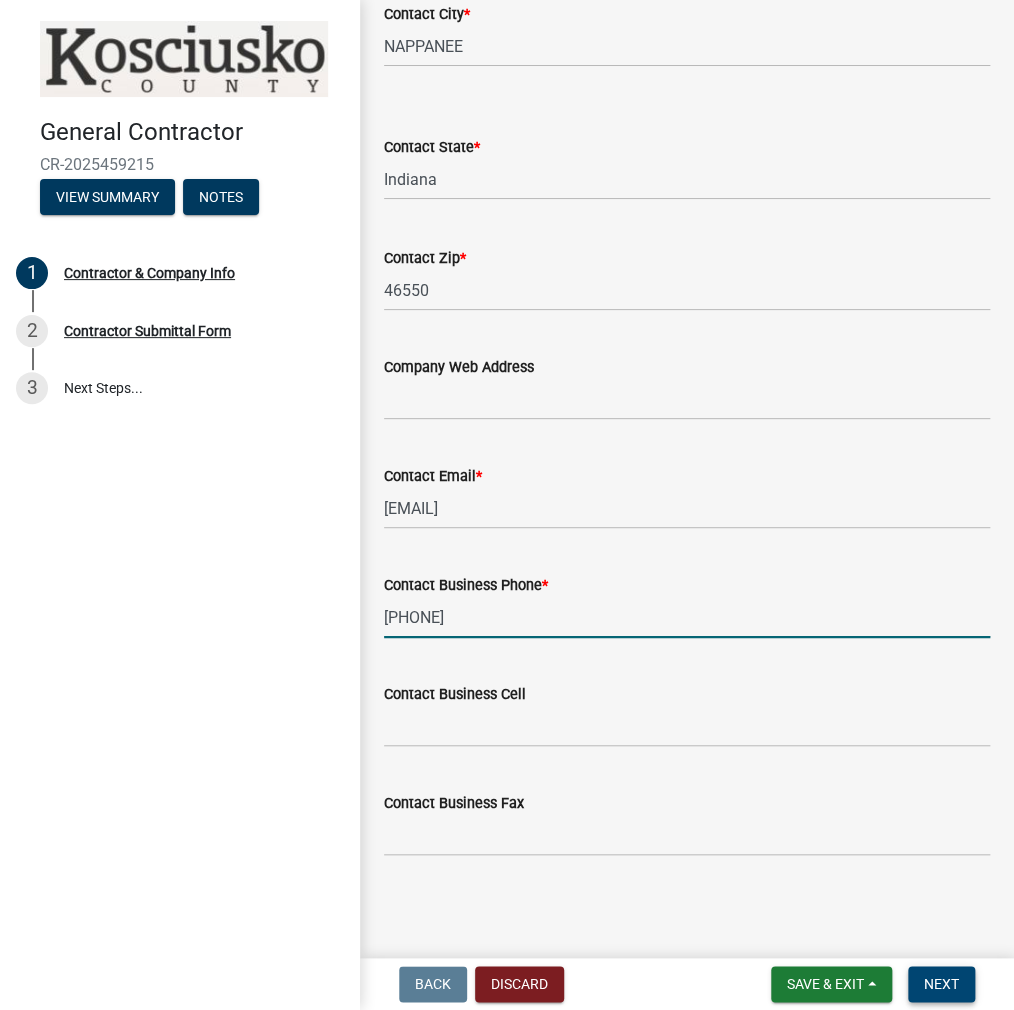 type on "[PHONE]" 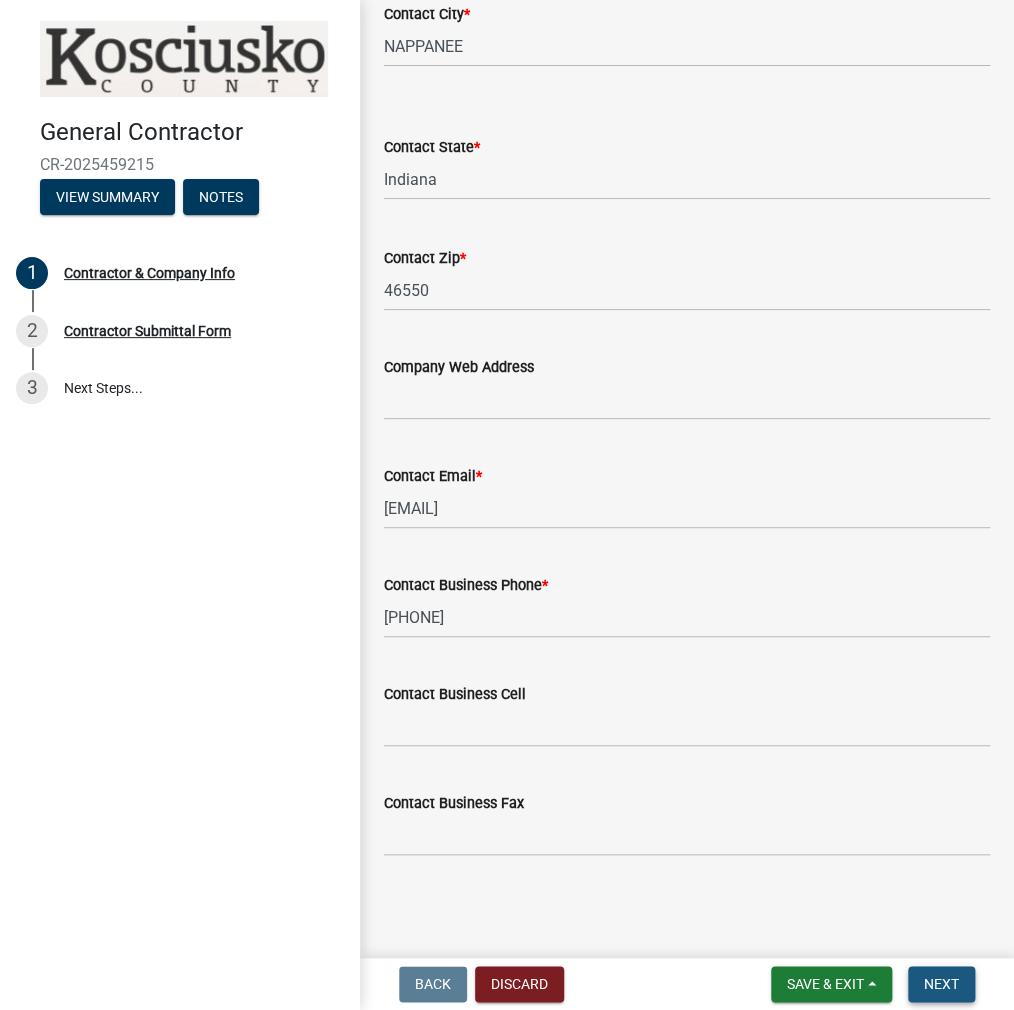 click on "Next" at bounding box center [941, 984] 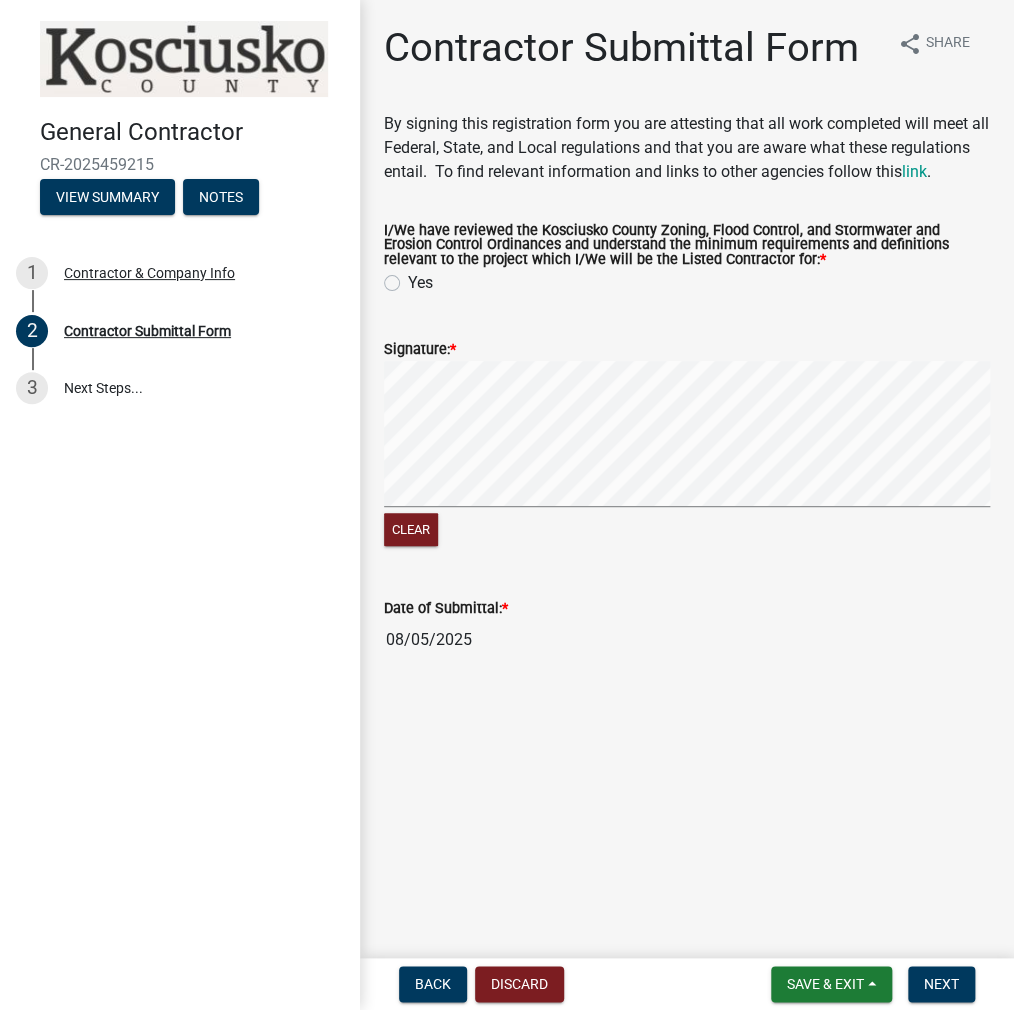 click on "Yes" 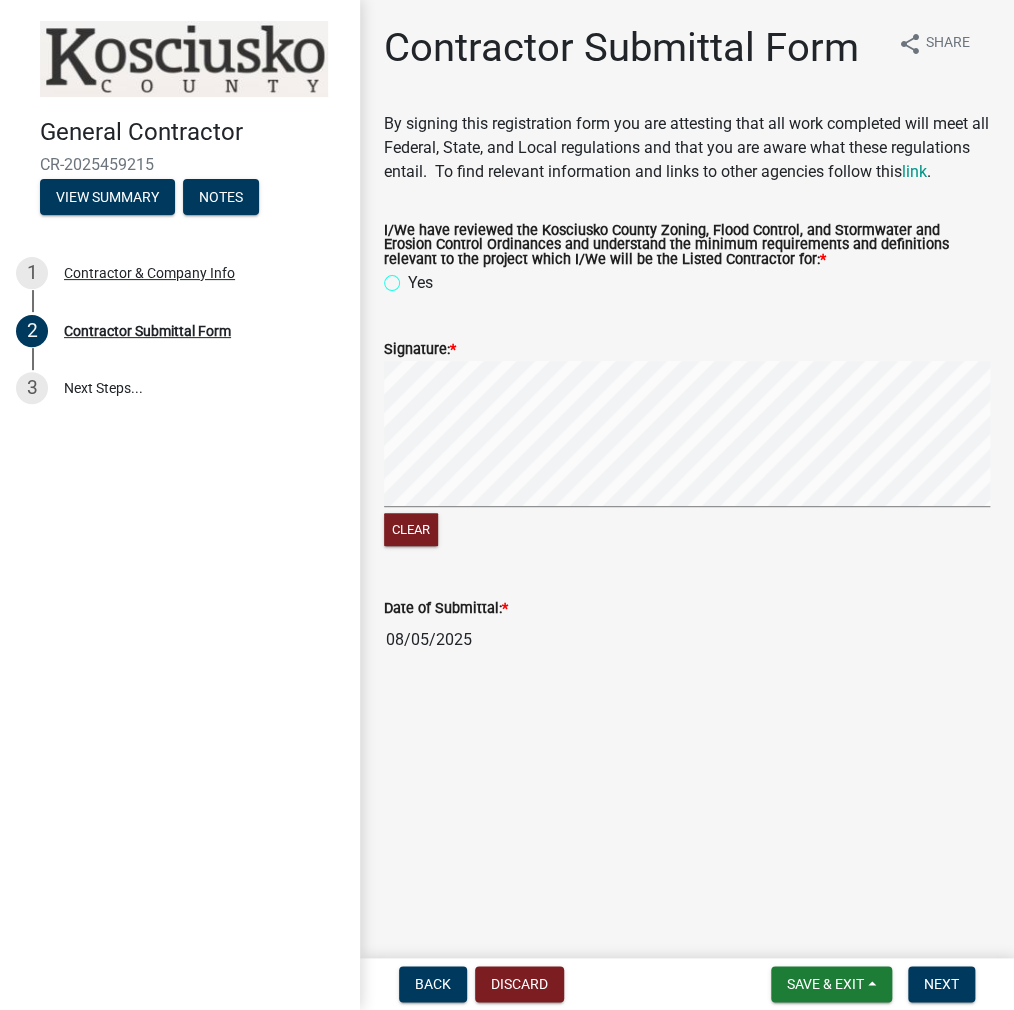 click on "Yes" at bounding box center (414, 277) 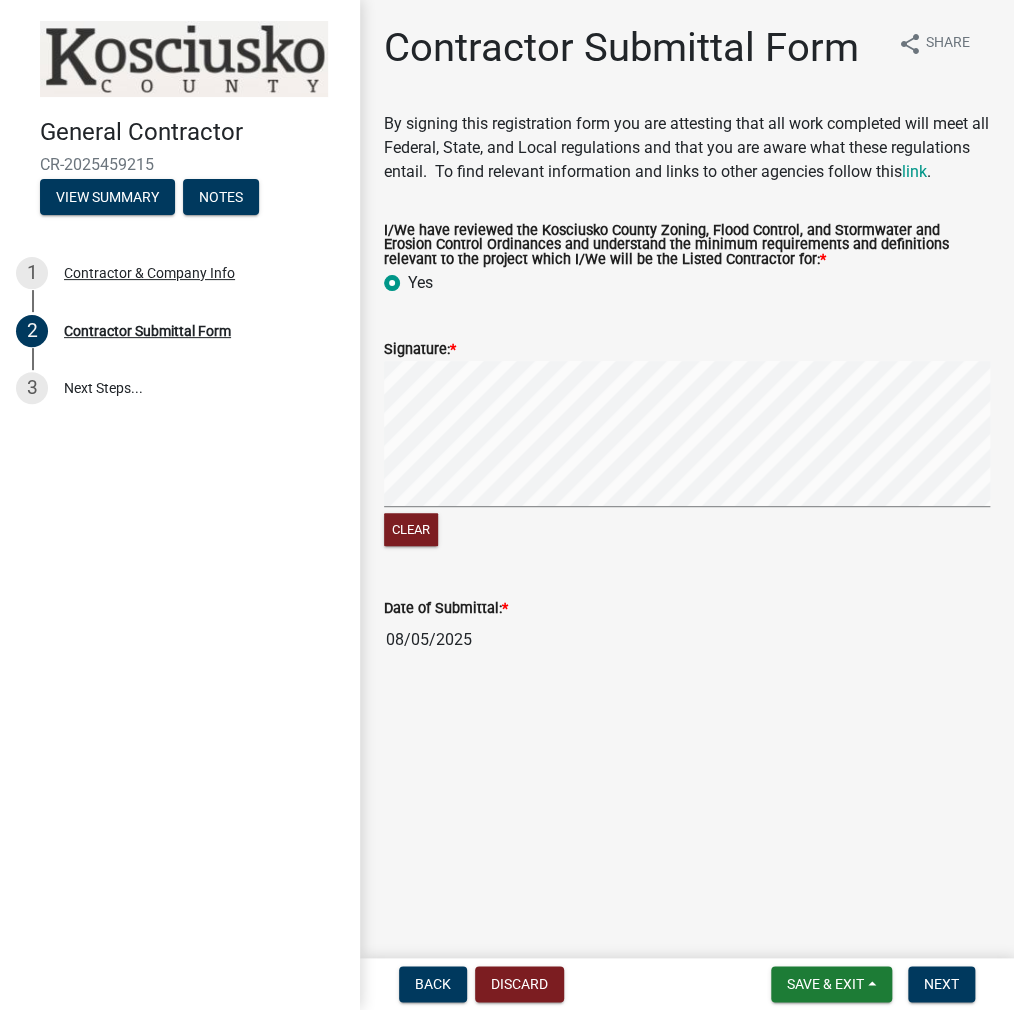 radio on "true" 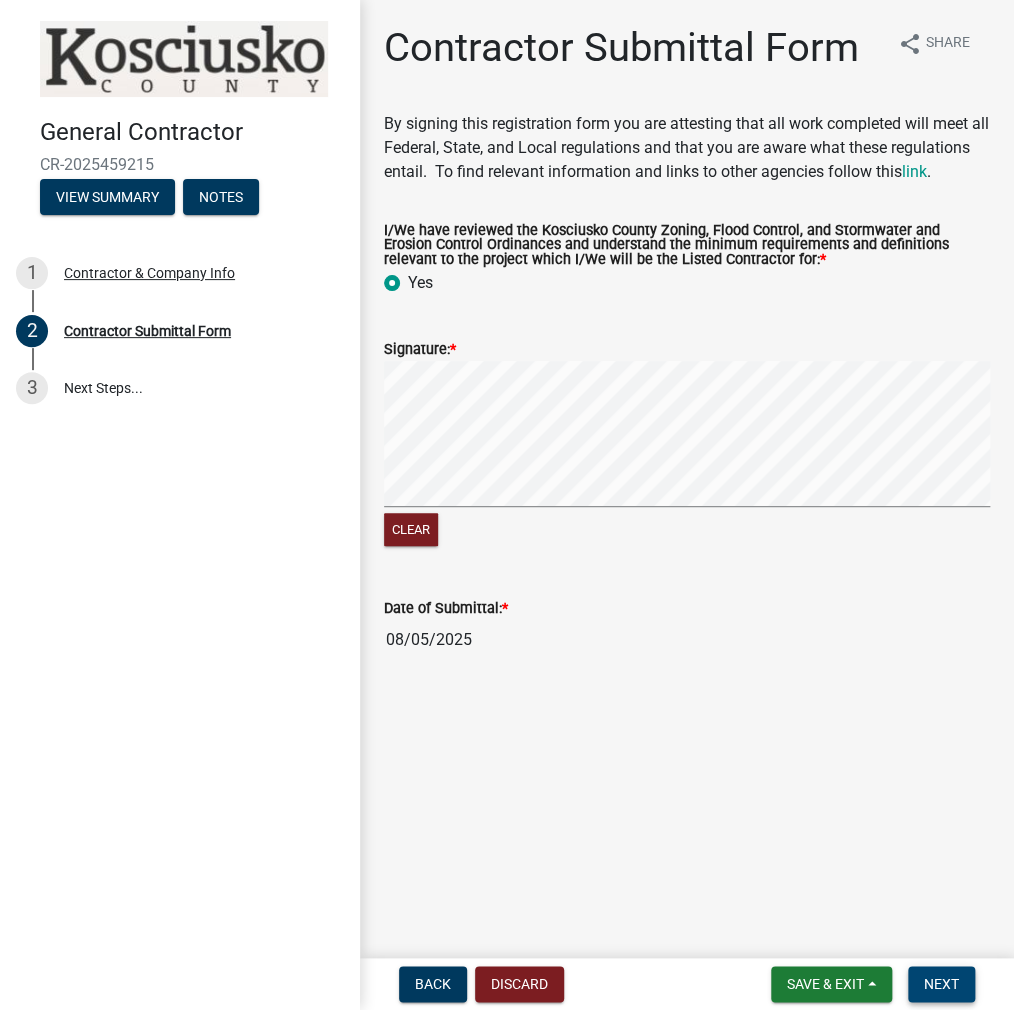 click on "Next" at bounding box center [941, 984] 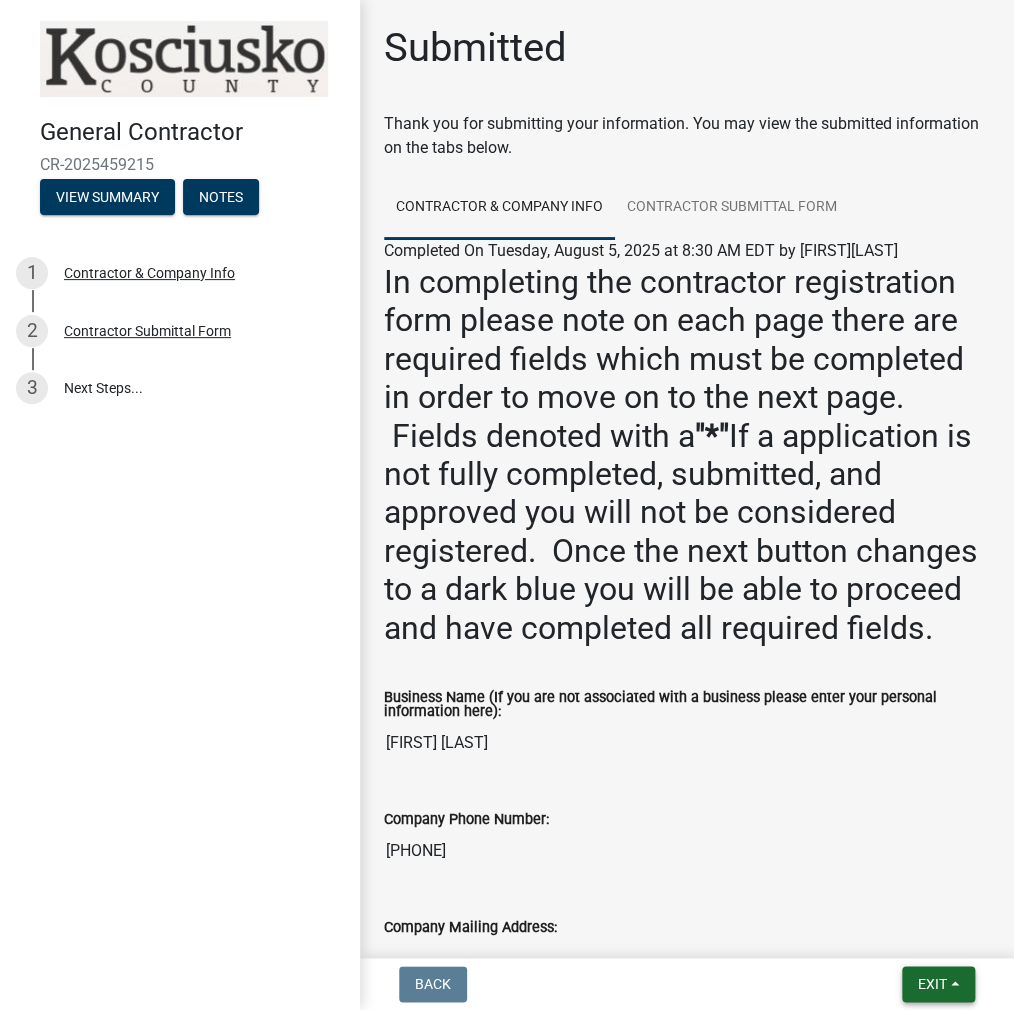 click on "Exit" at bounding box center [932, 984] 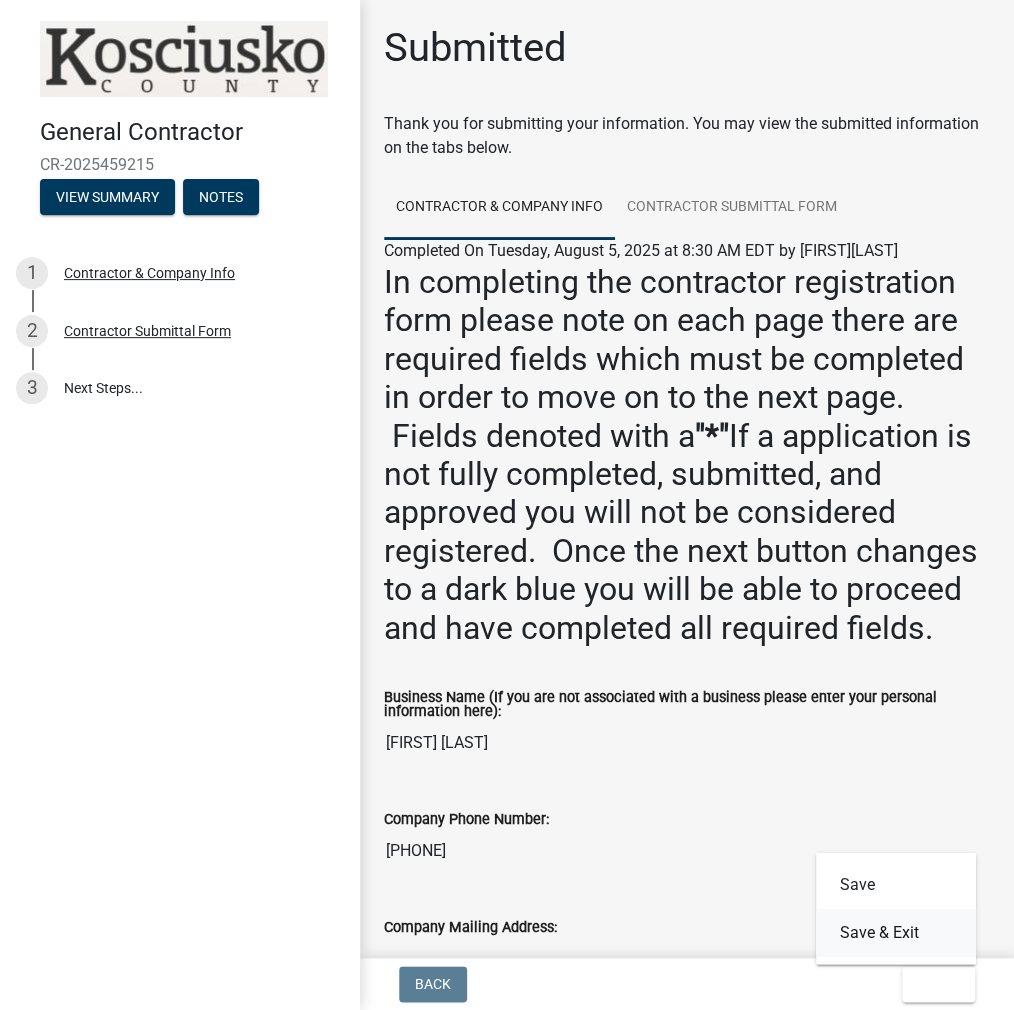 click on "Save & Exit" at bounding box center [896, 932] 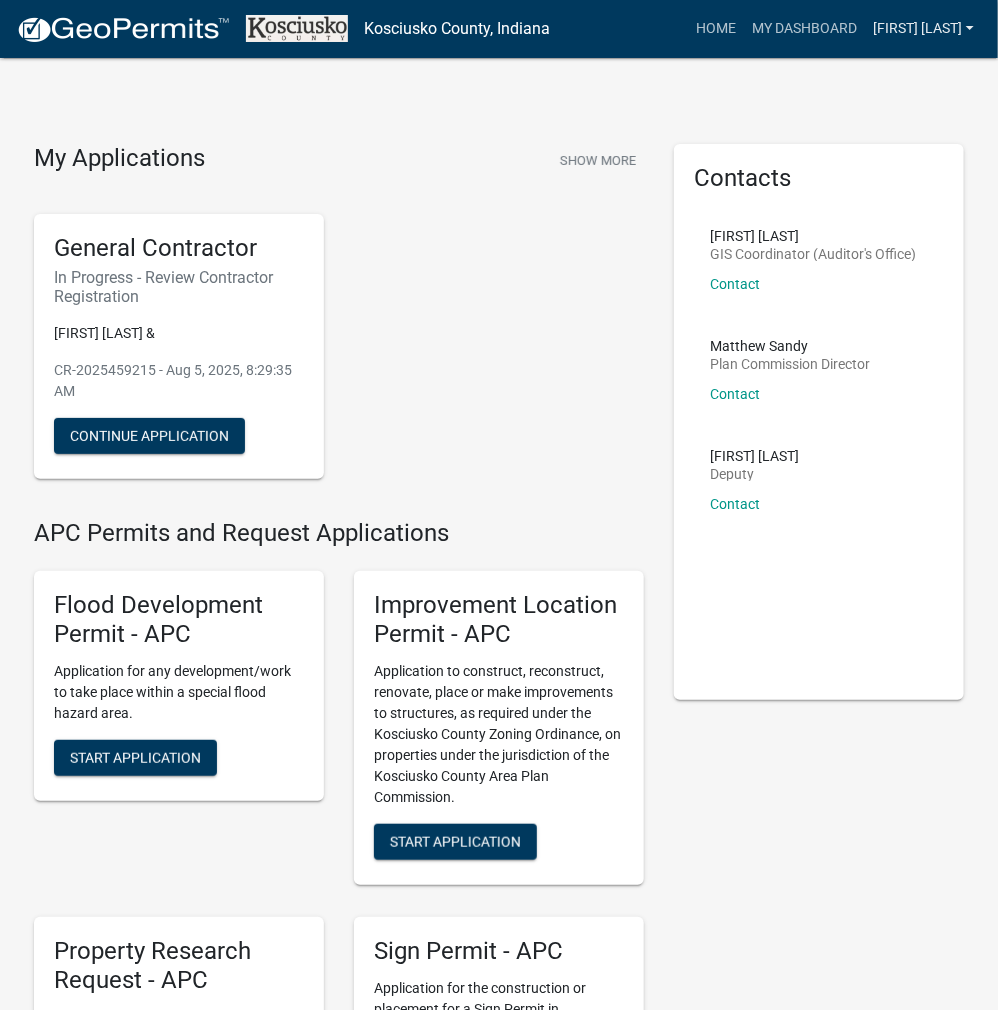 click on "[FIRST] [LAST]" at bounding box center (923, 29) 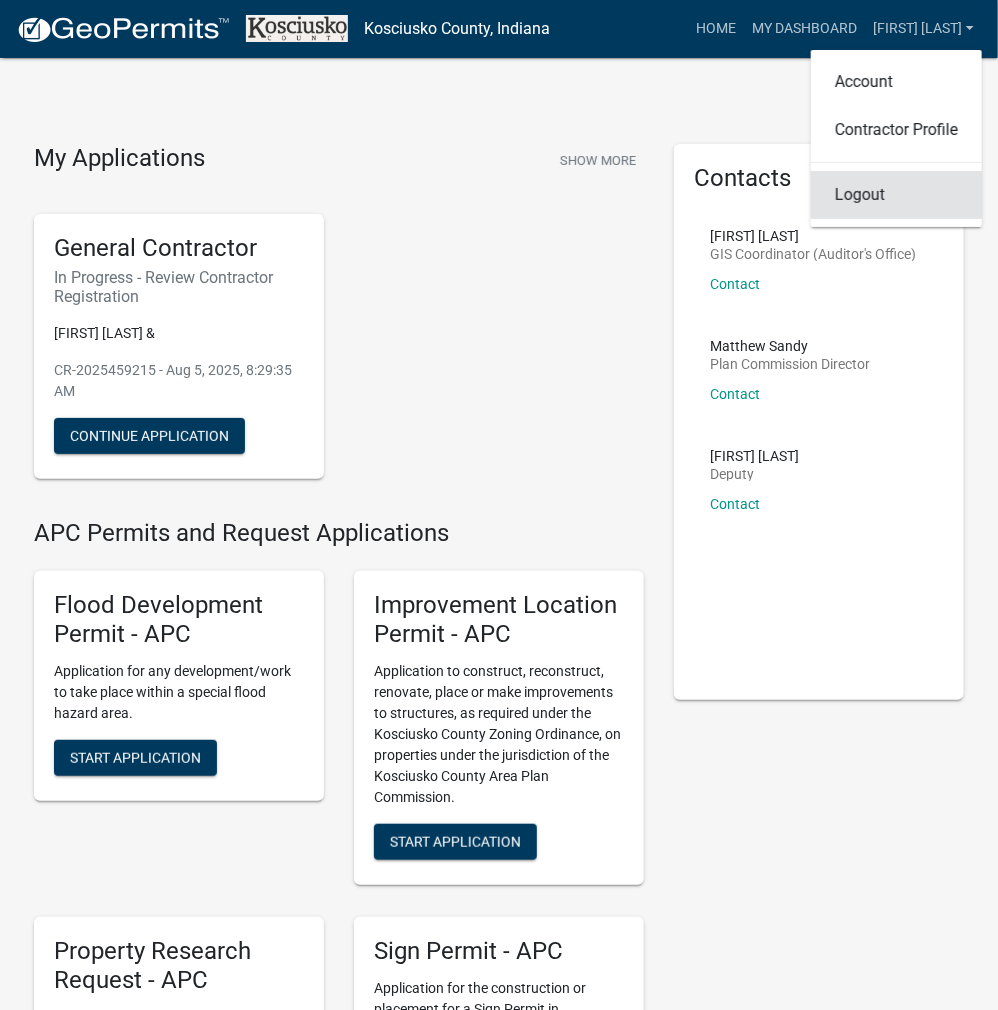 click on "Logout" at bounding box center (896, 195) 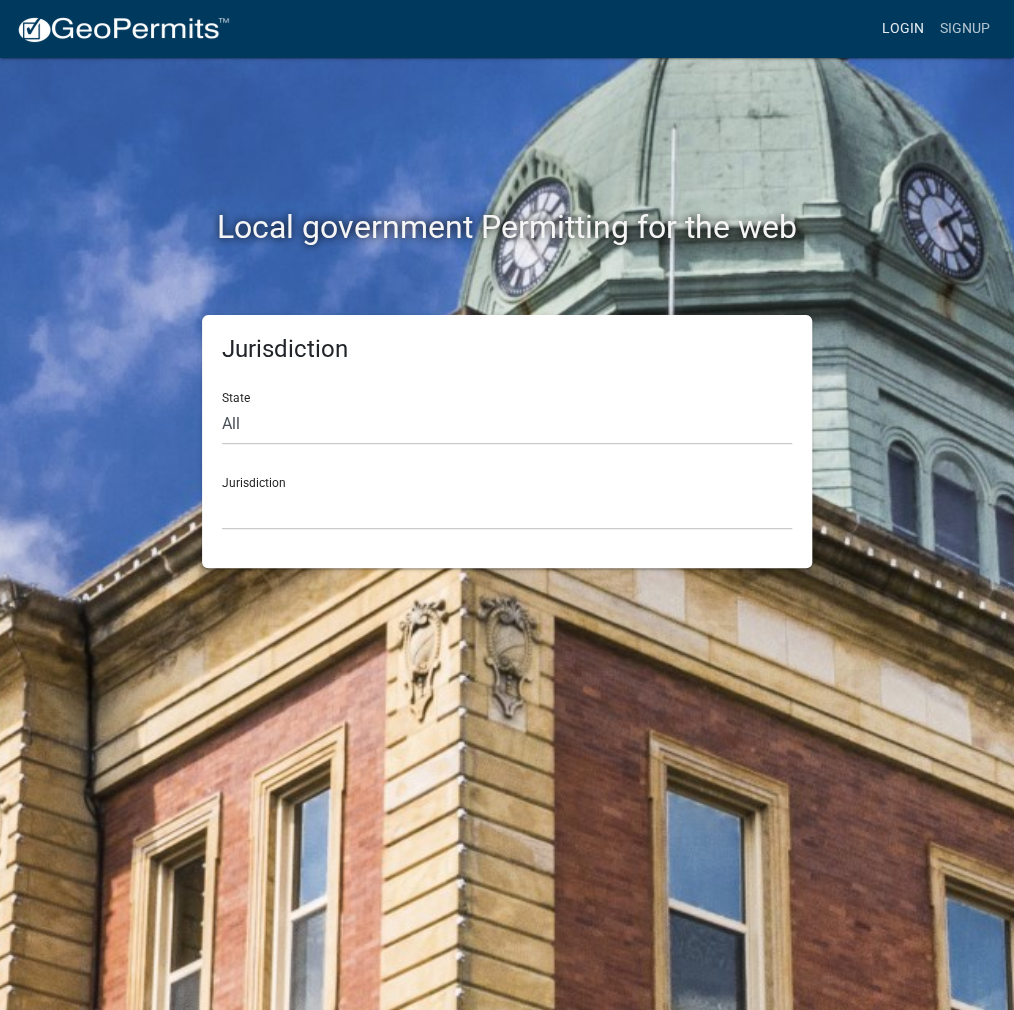 click on "Login" at bounding box center (903, 29) 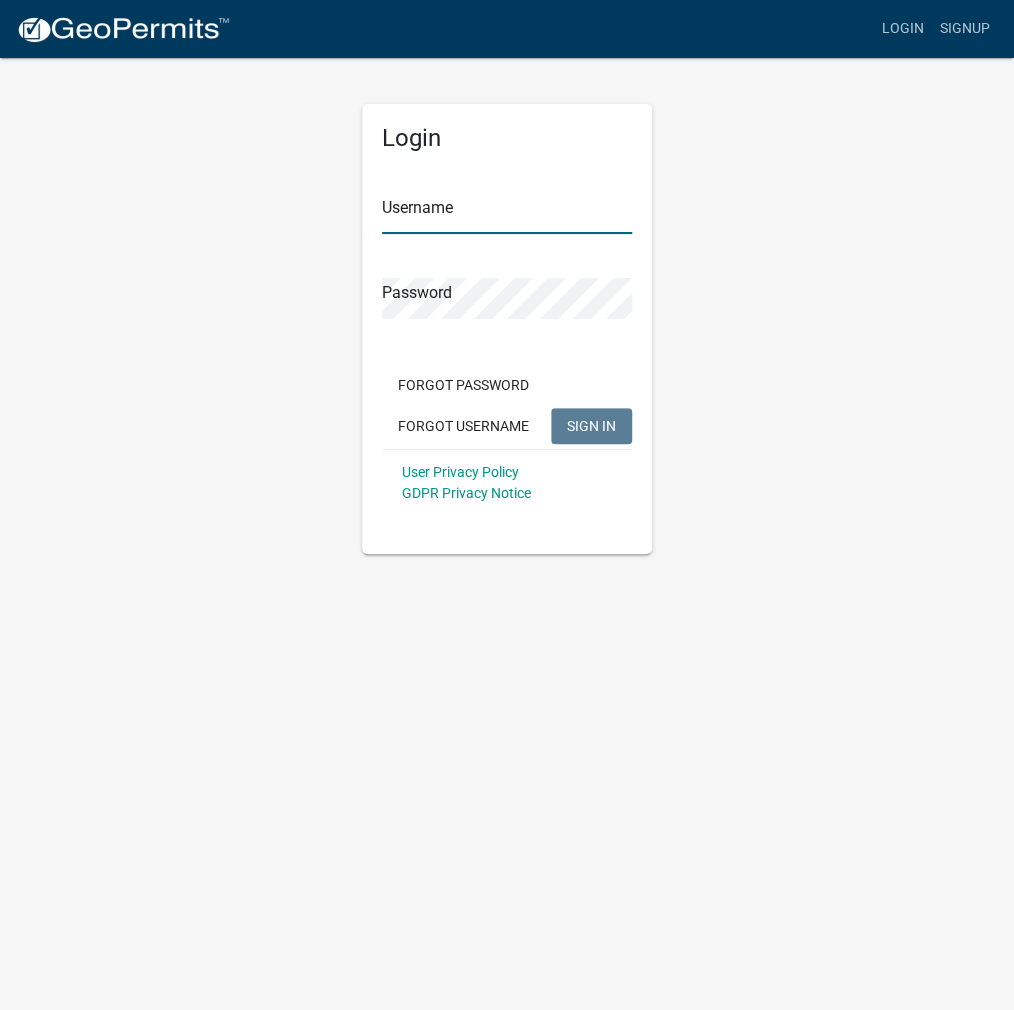 click on "Username" at bounding box center [507, 213] 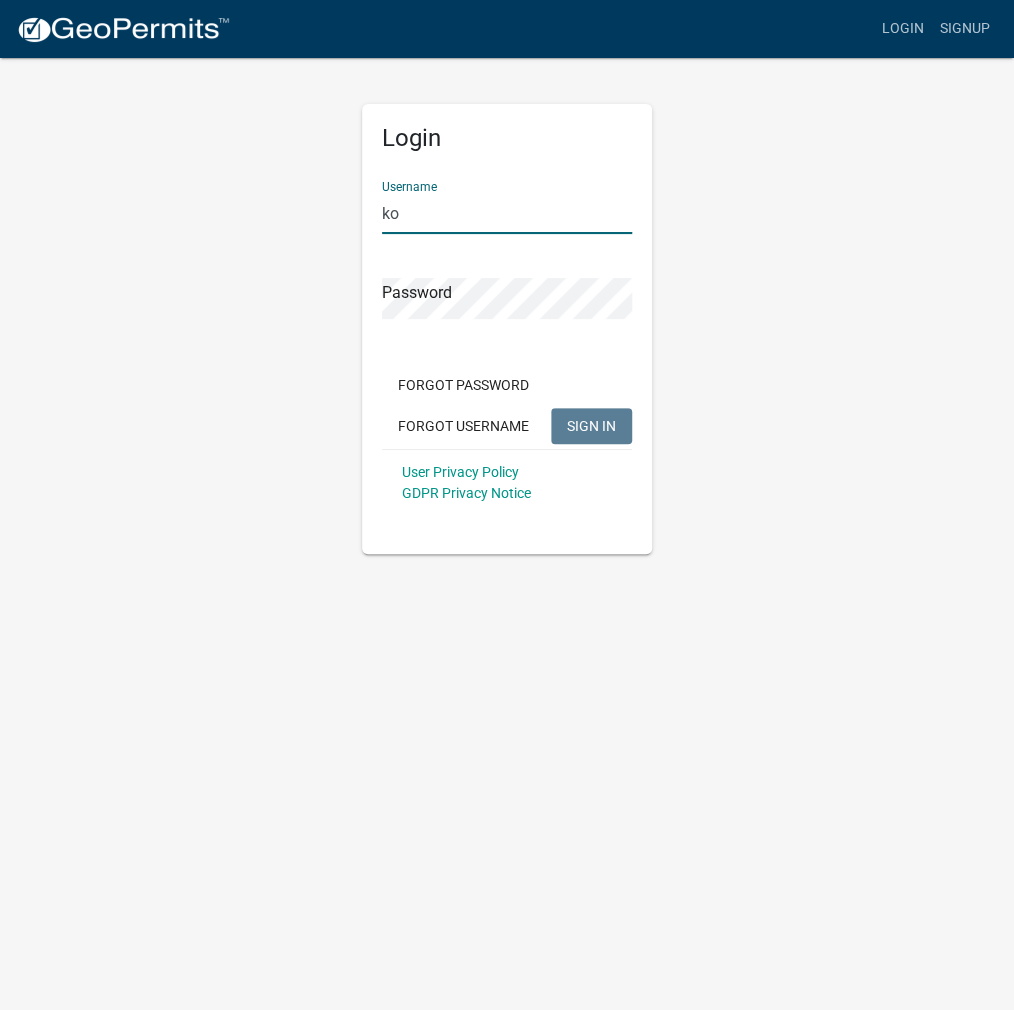 type on "k" 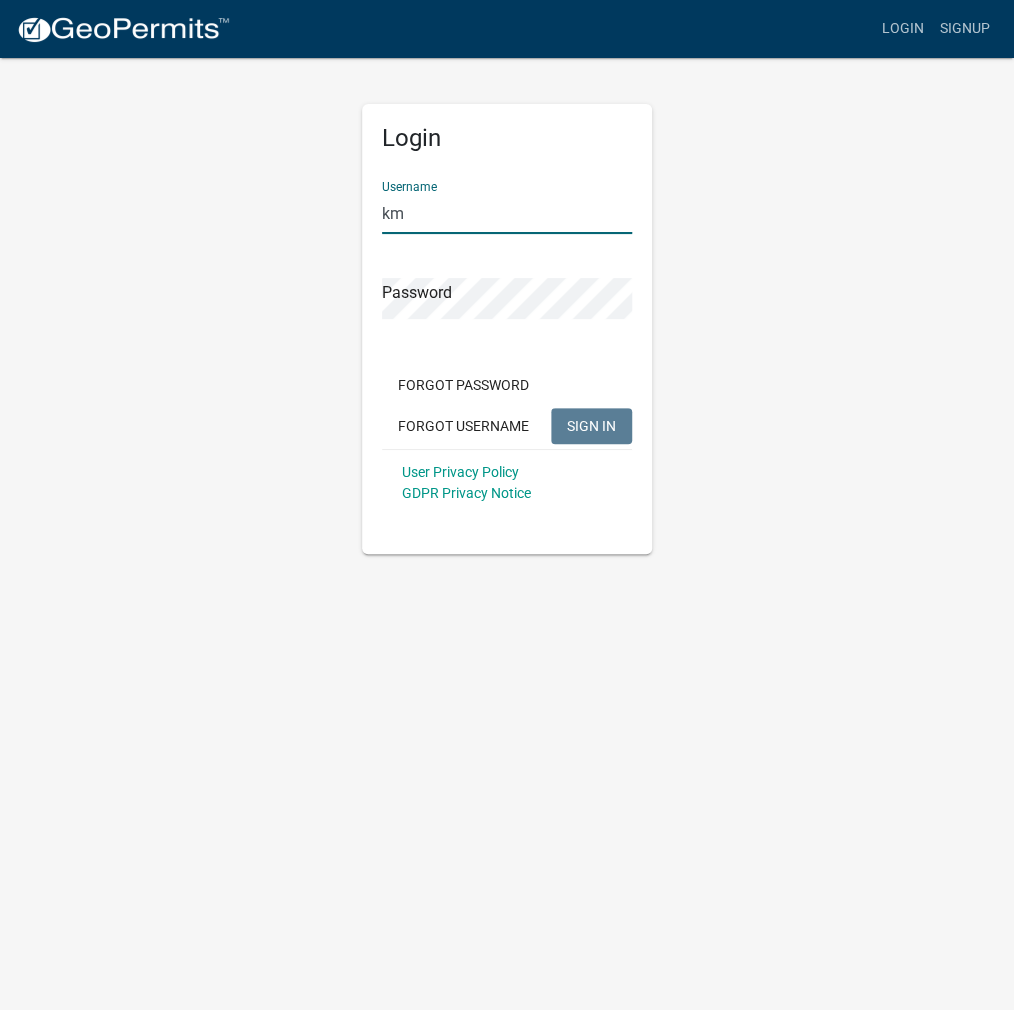 type on "k" 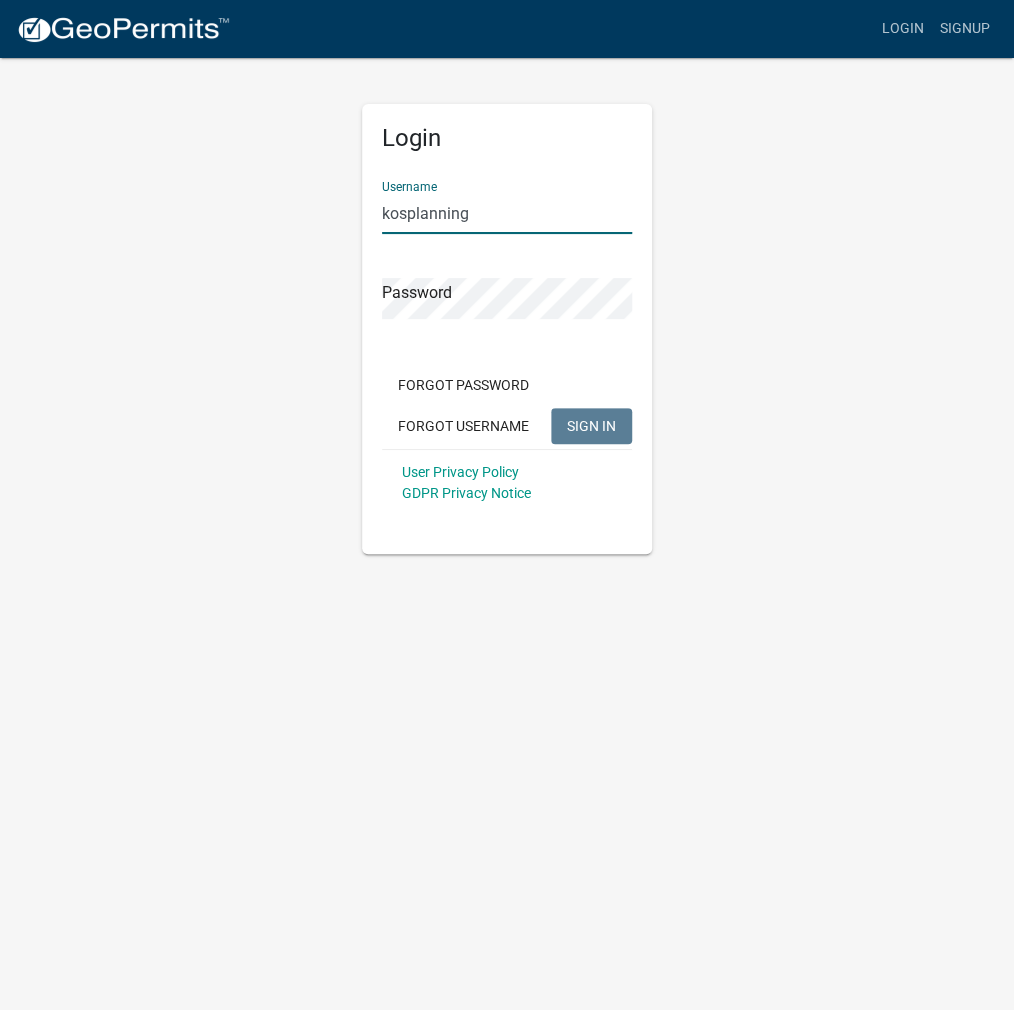 type on "kosplanning" 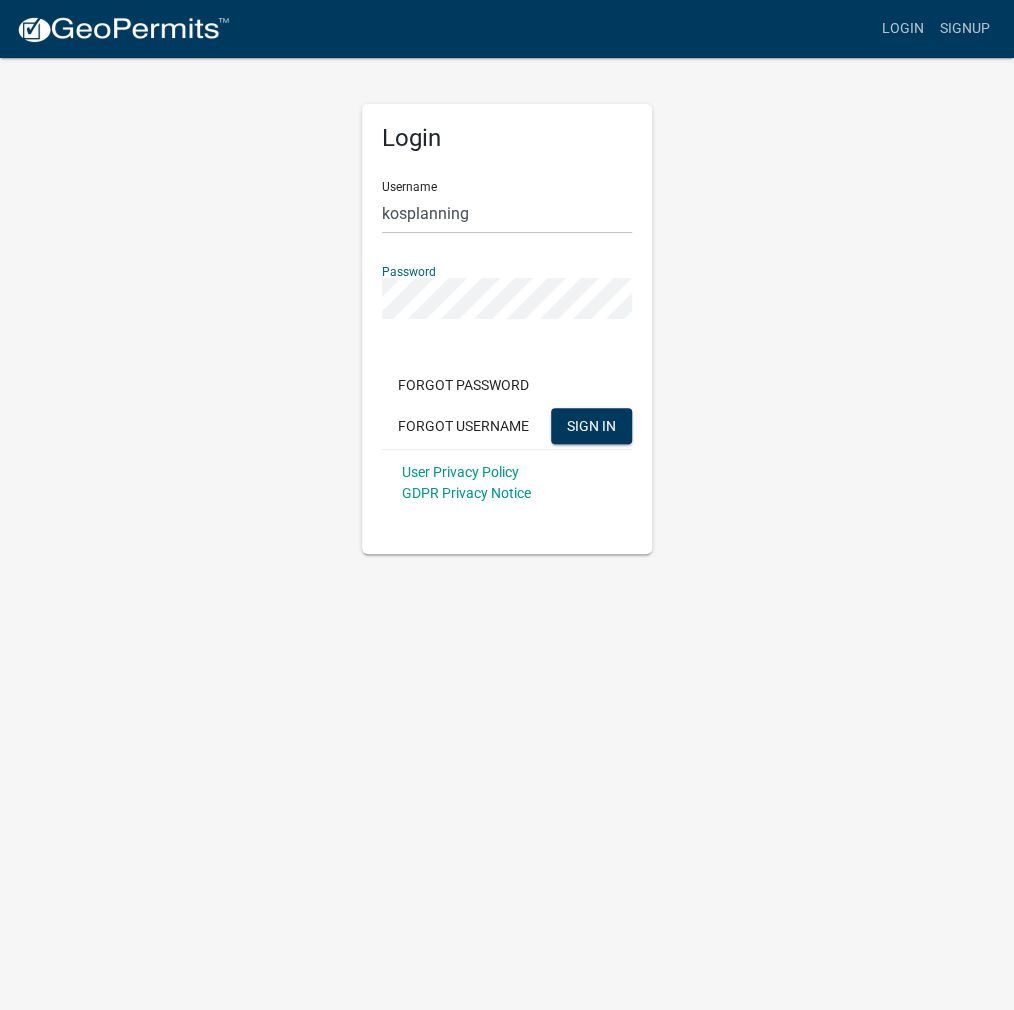 click on "SIGN IN" 